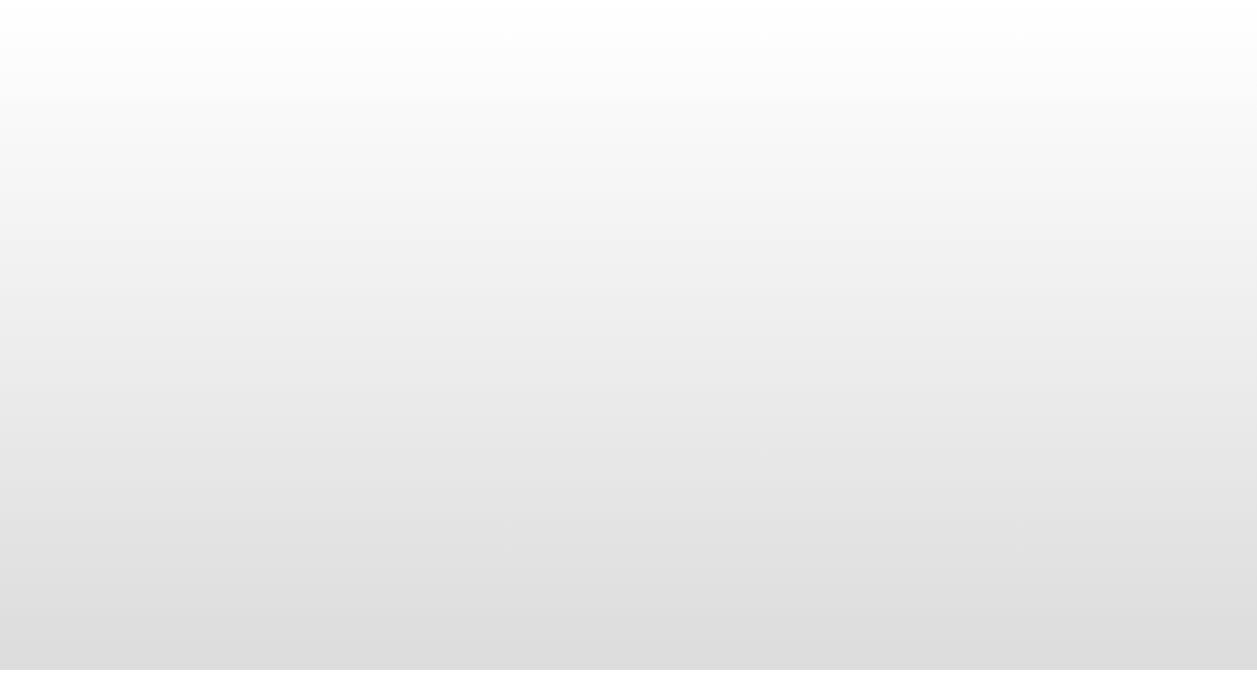 scroll, scrollTop: 0, scrollLeft: 0, axis: both 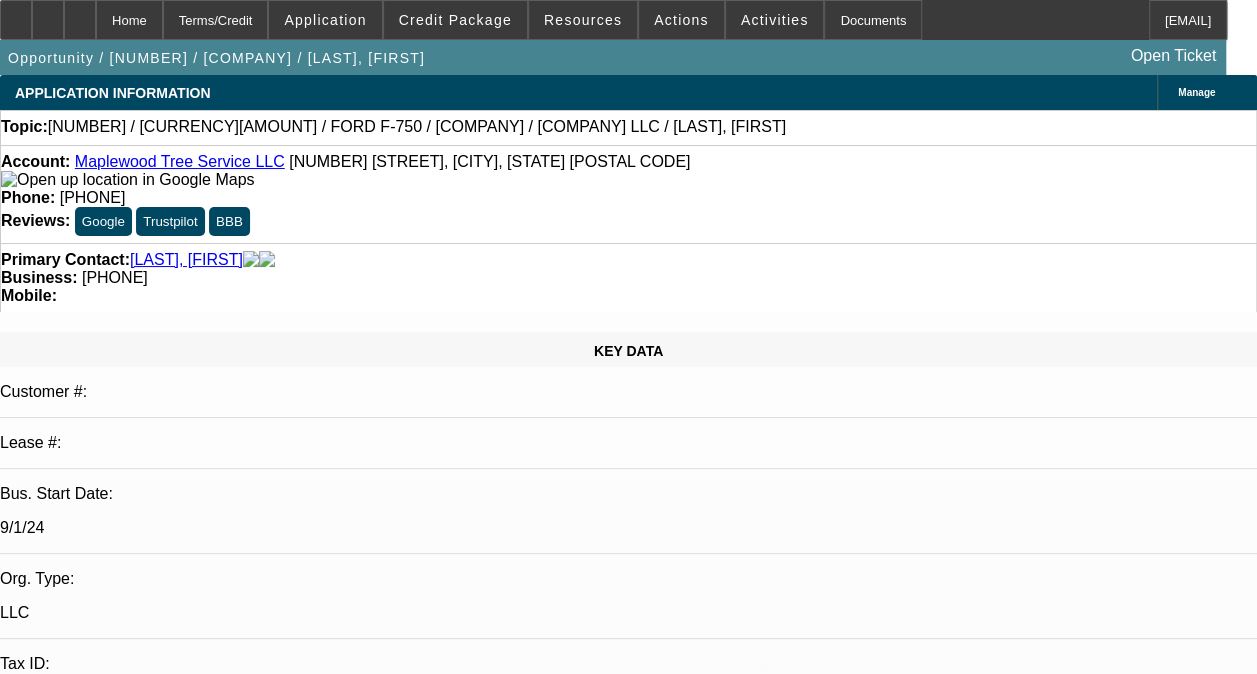 select on "0" 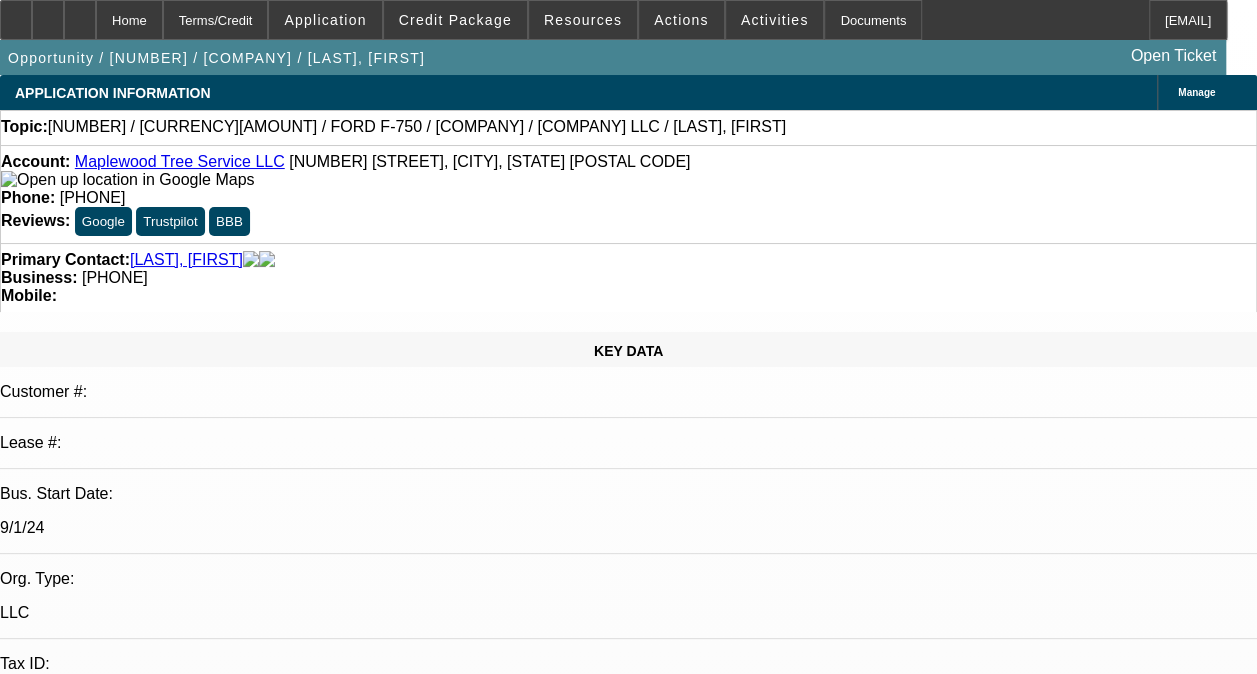 select on "1" 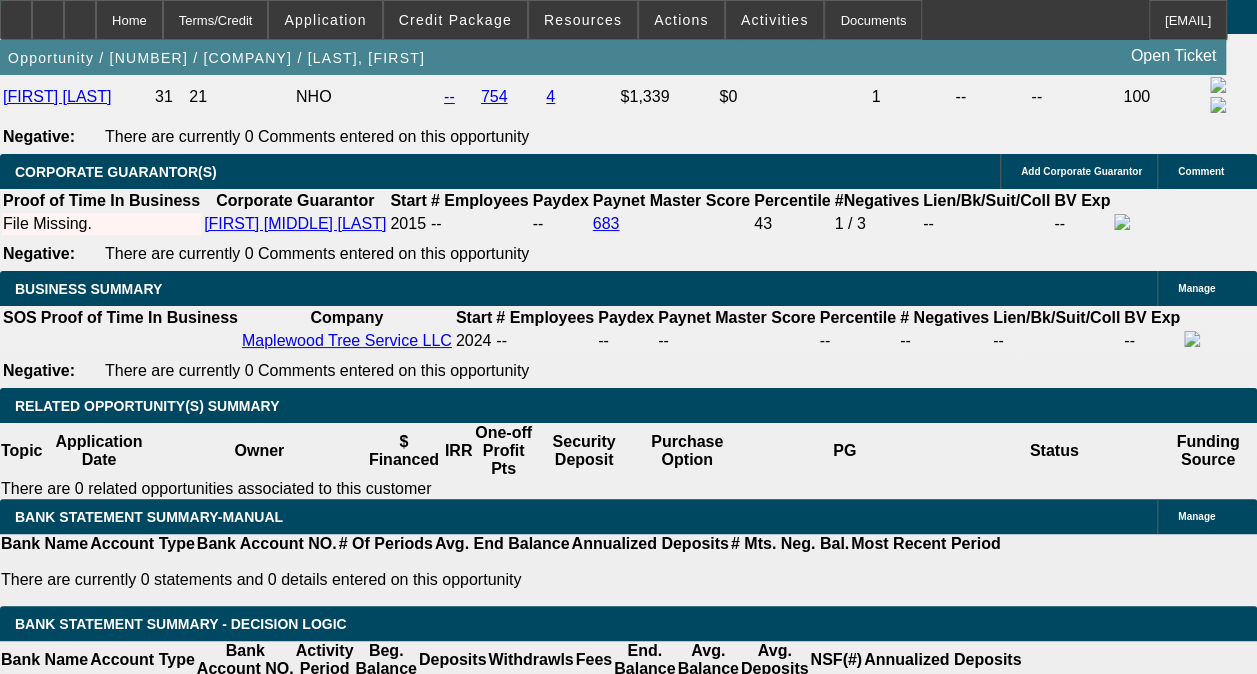 scroll, scrollTop: 3189, scrollLeft: 0, axis: vertical 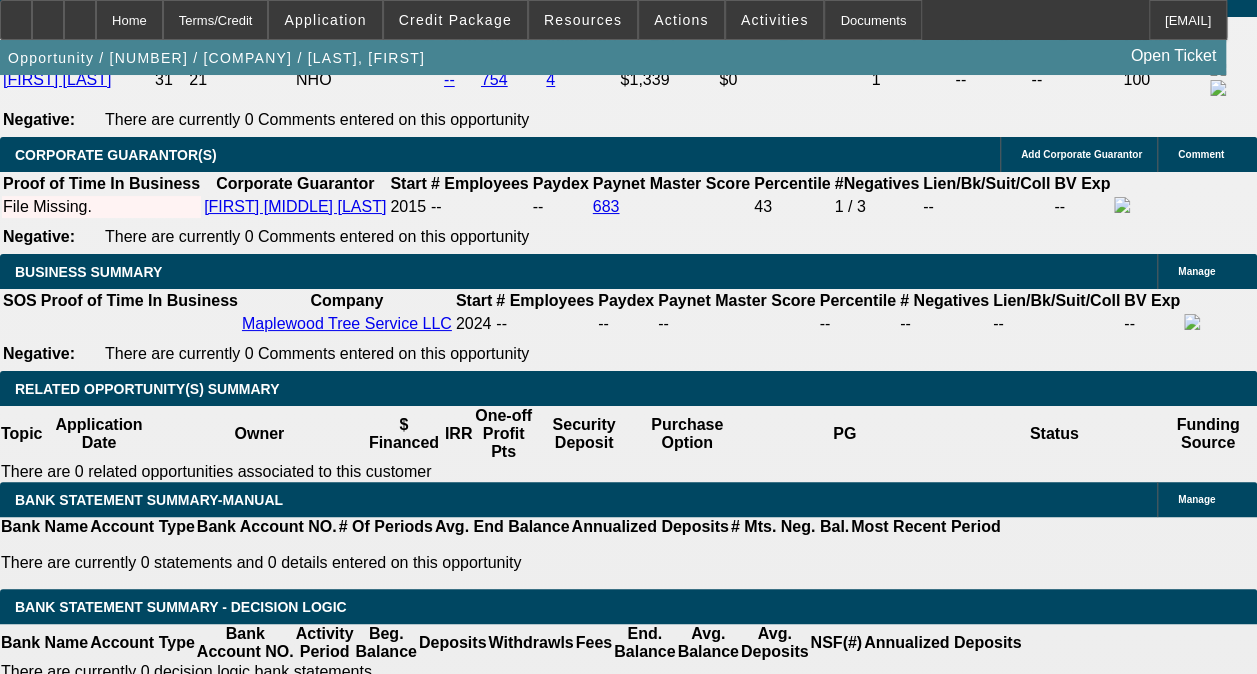 click on "Send Back To Sales - [NUMBER] / [CURRENCY][AMOUNT] / FORD F-750 / [COMPANY] / [COMPANY] LLC / [LAST], [FIRST]" at bounding box center (352, 4471) 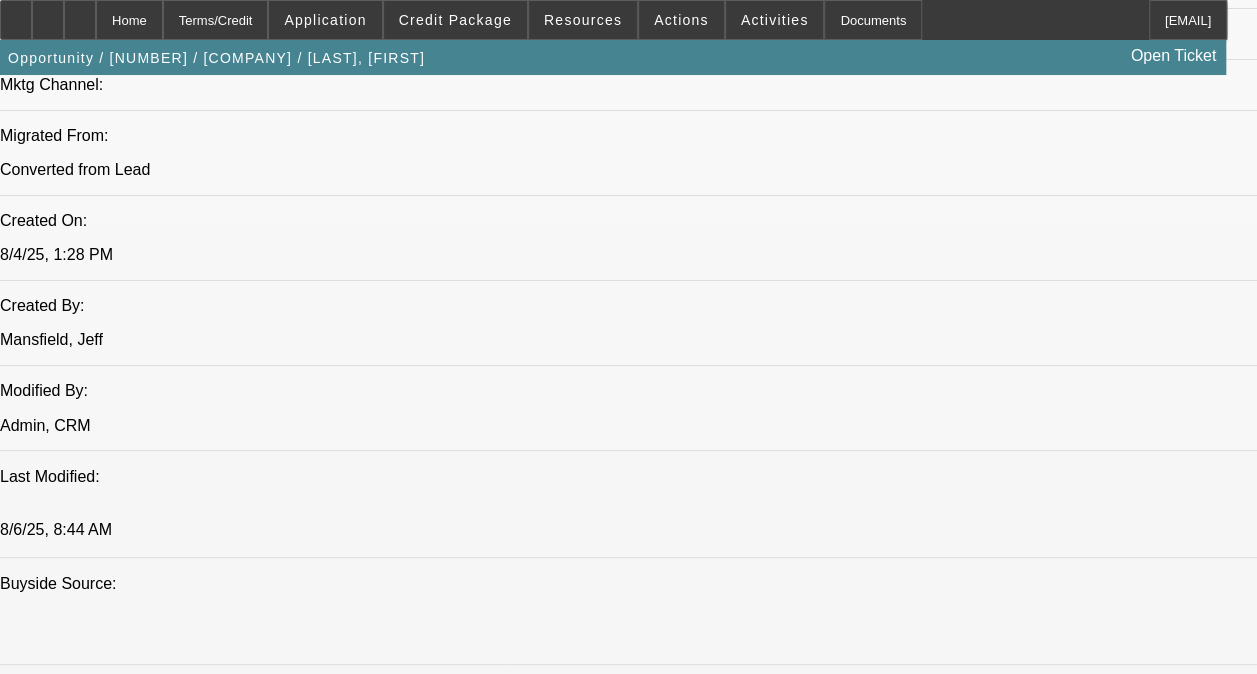 scroll, scrollTop: 779, scrollLeft: 0, axis: vertical 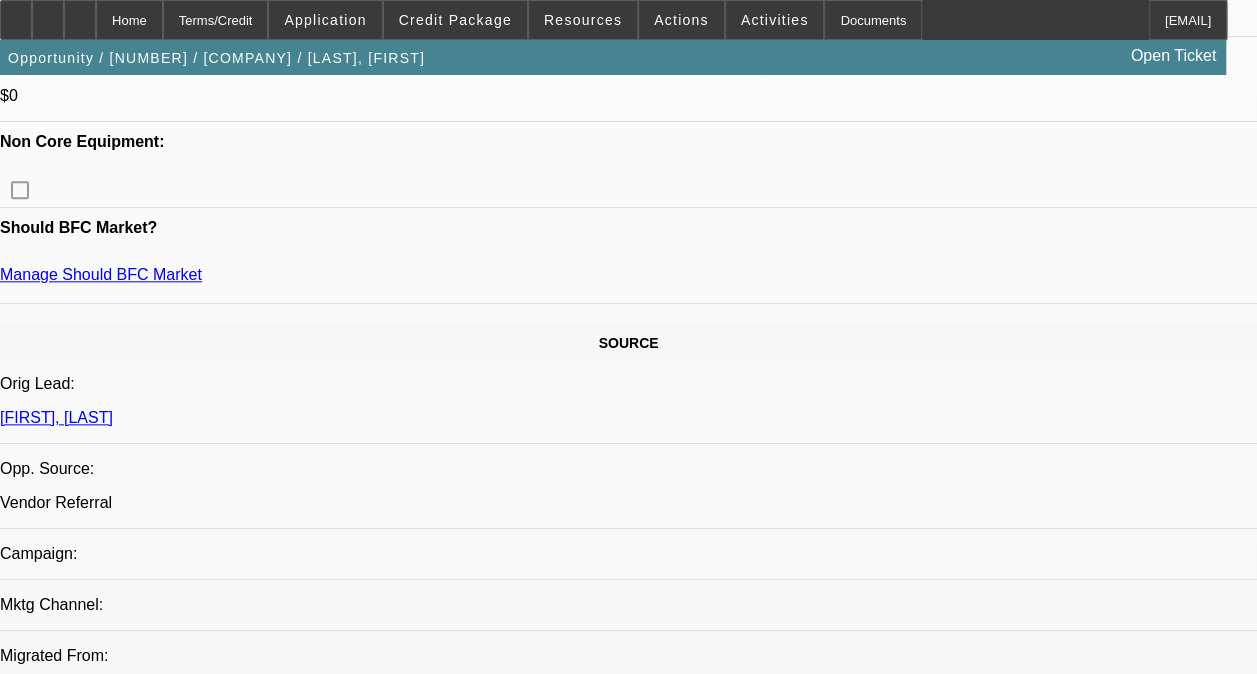 click at bounding box center [1134, 2454] 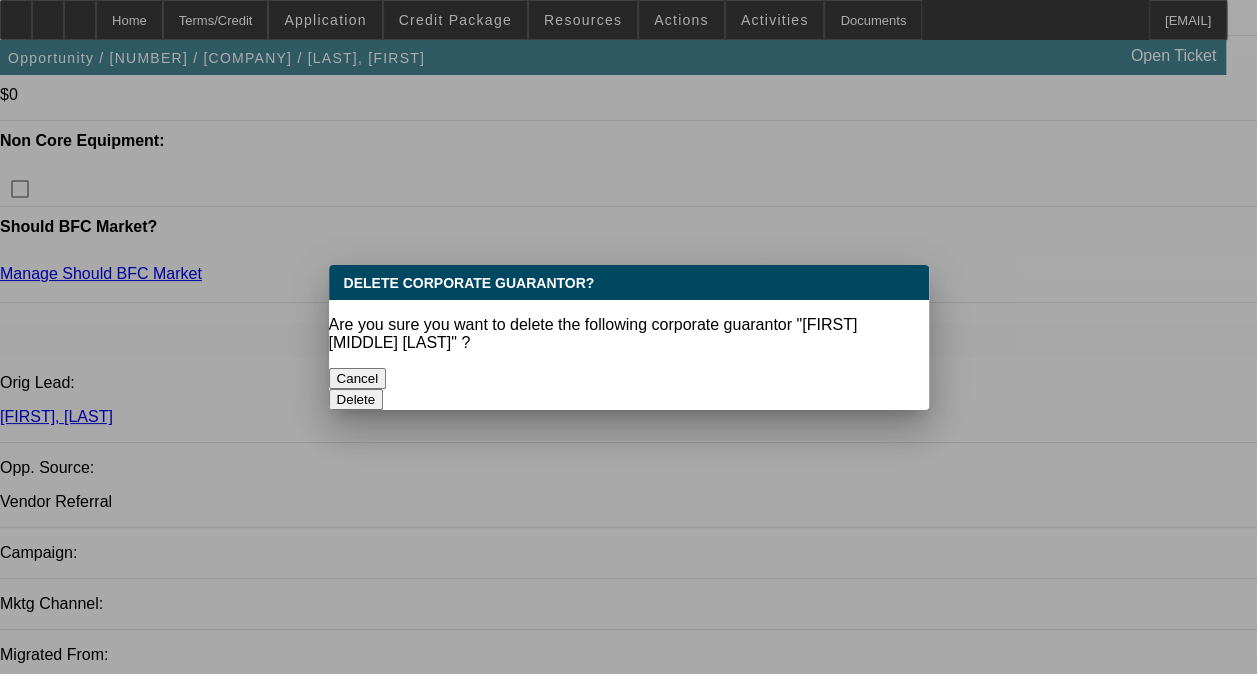 click on "Delete" at bounding box center [356, 399] 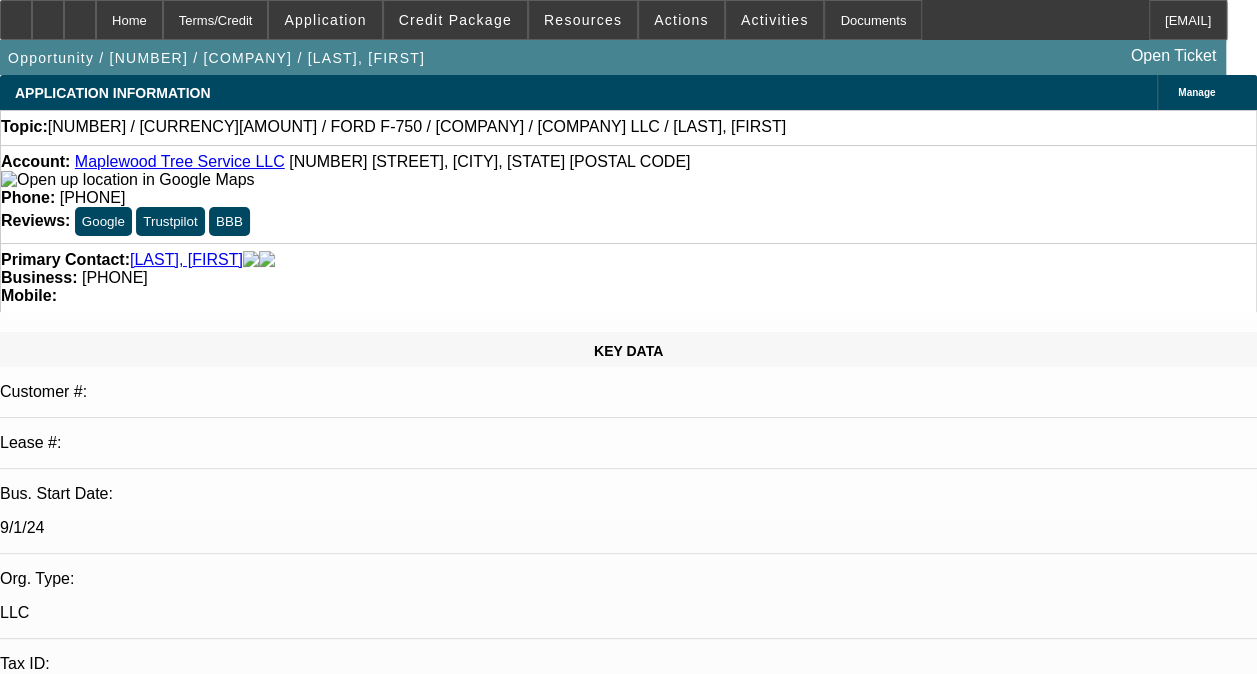 scroll, scrollTop: 942, scrollLeft: 0, axis: vertical 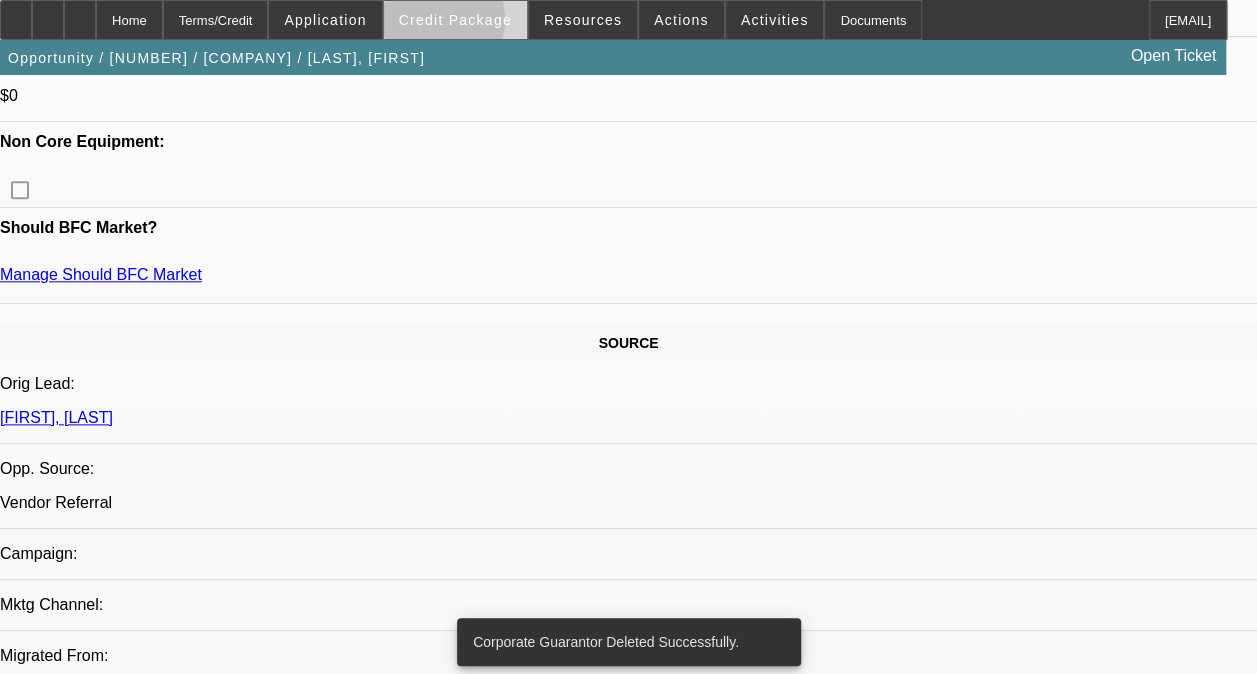 click on "Credit Package" at bounding box center [455, 20] 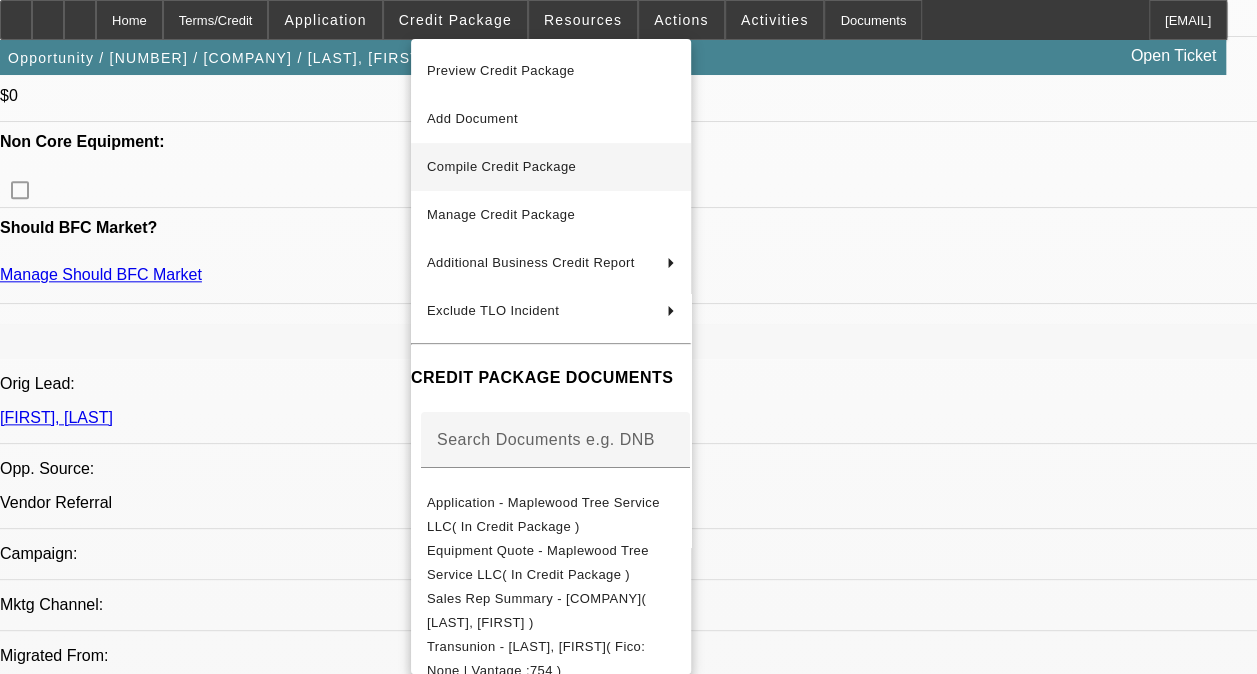 click on "Compile Credit Package" at bounding box center (551, 167) 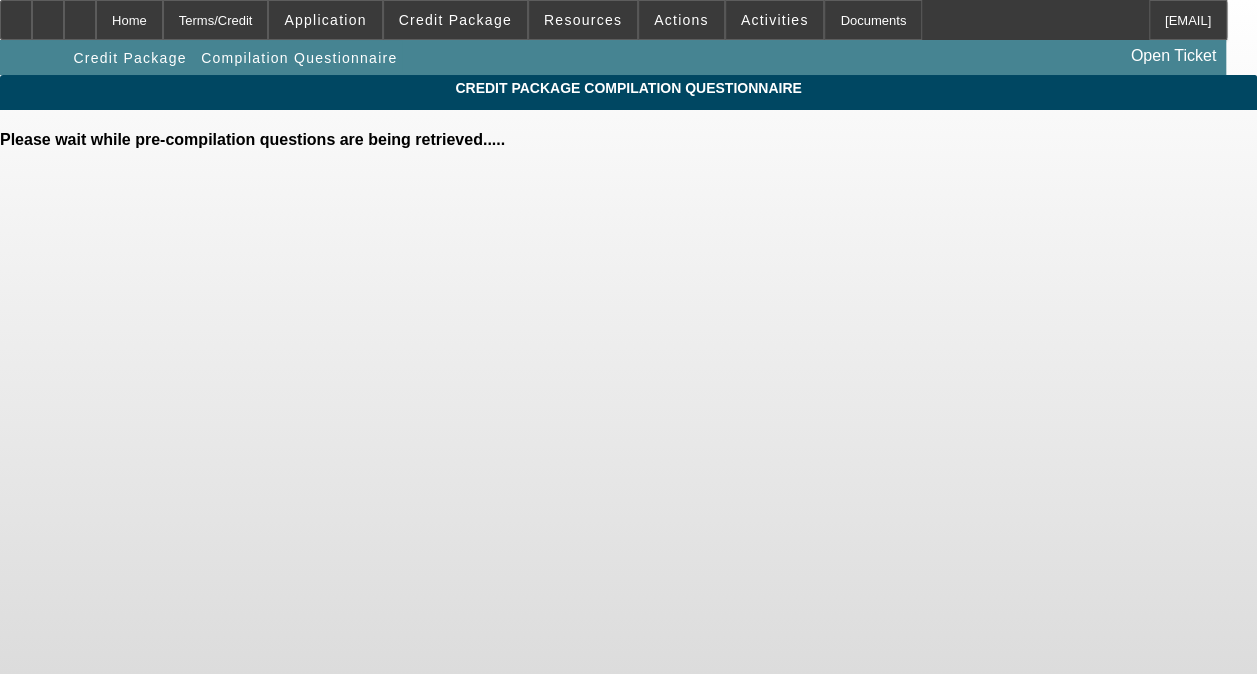 scroll, scrollTop: 0, scrollLeft: 0, axis: both 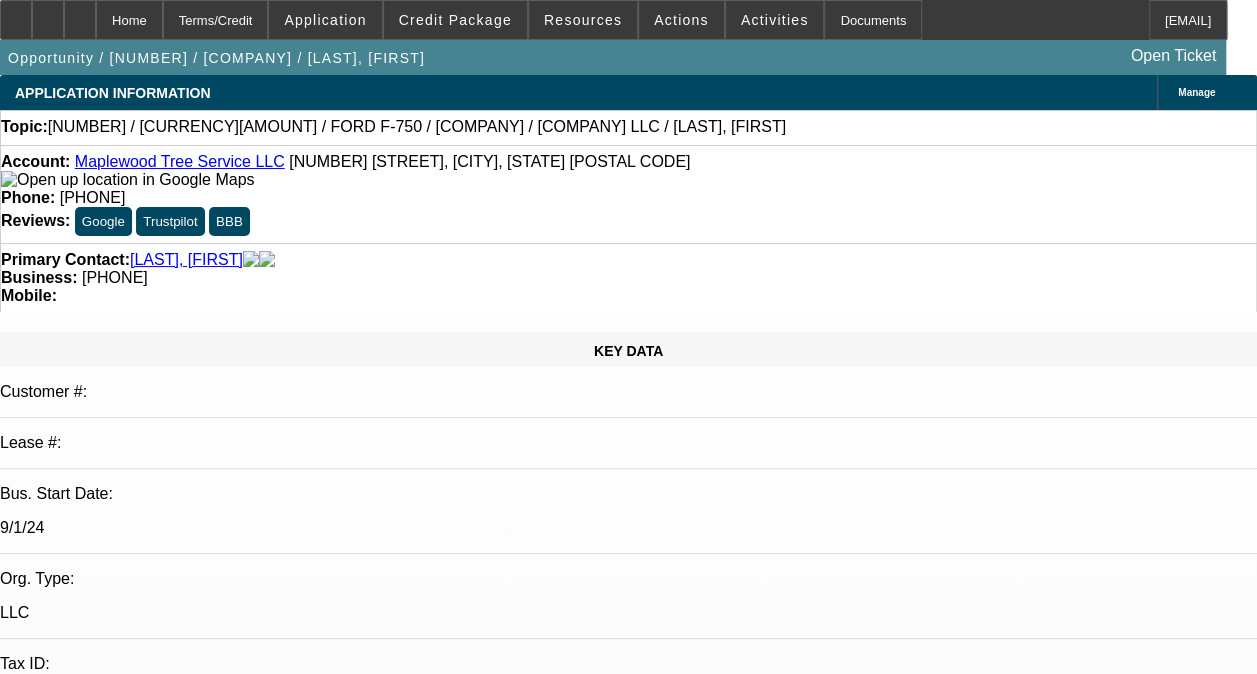 select on "0" 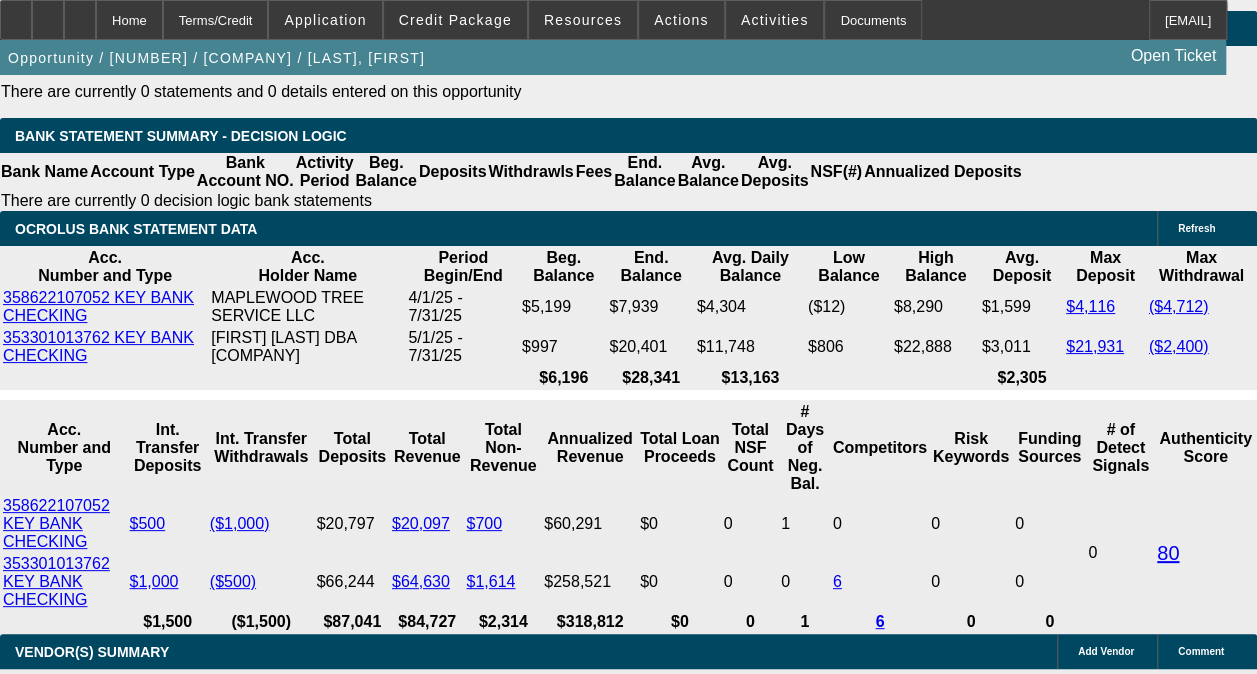 scroll, scrollTop: 3664, scrollLeft: 0, axis: vertical 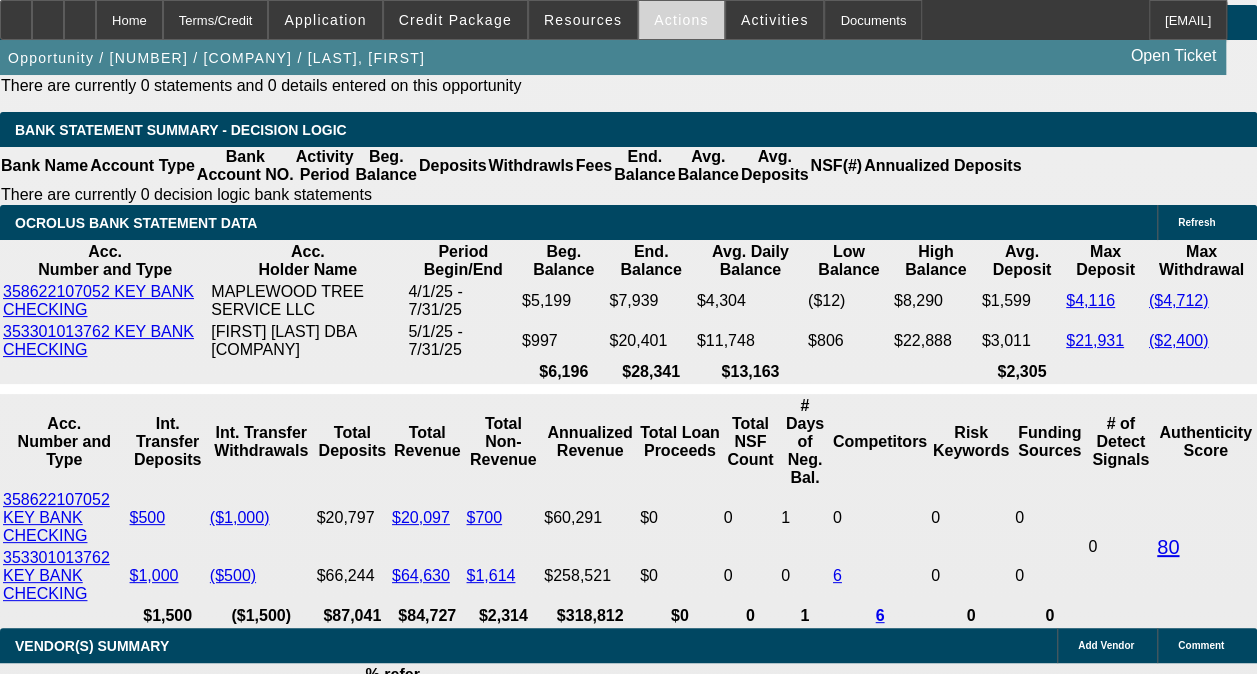 click on "Actions" at bounding box center [681, 20] 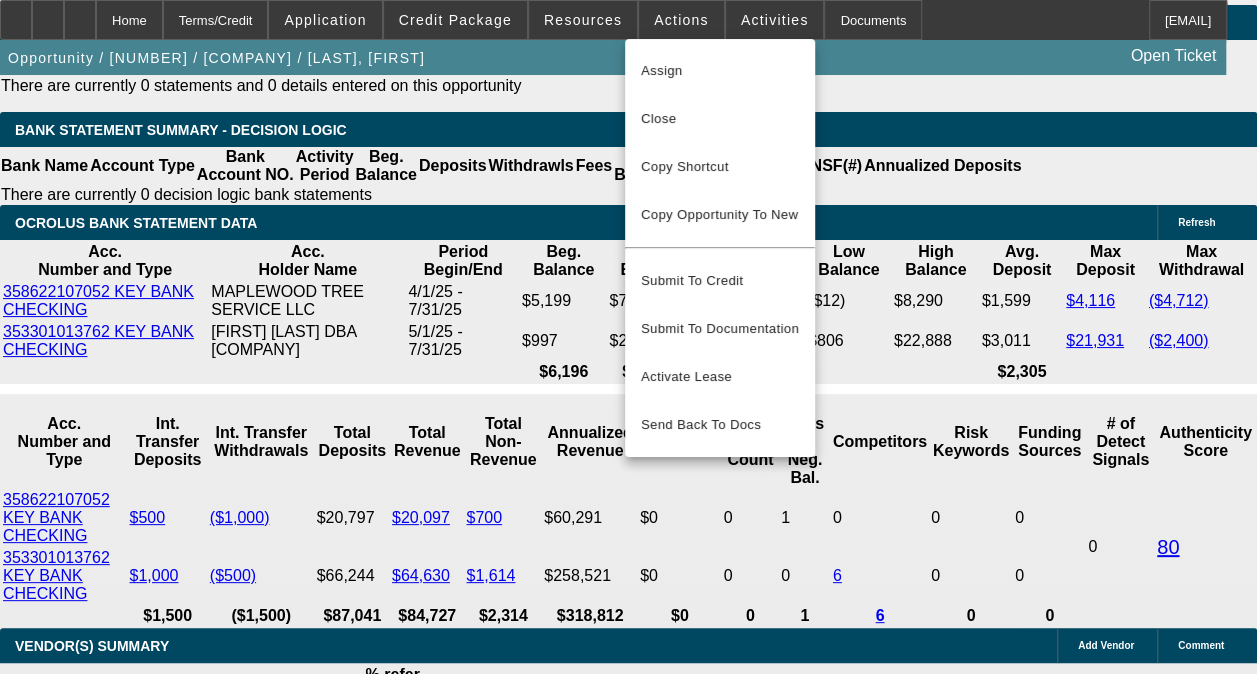 click at bounding box center [628, 337] 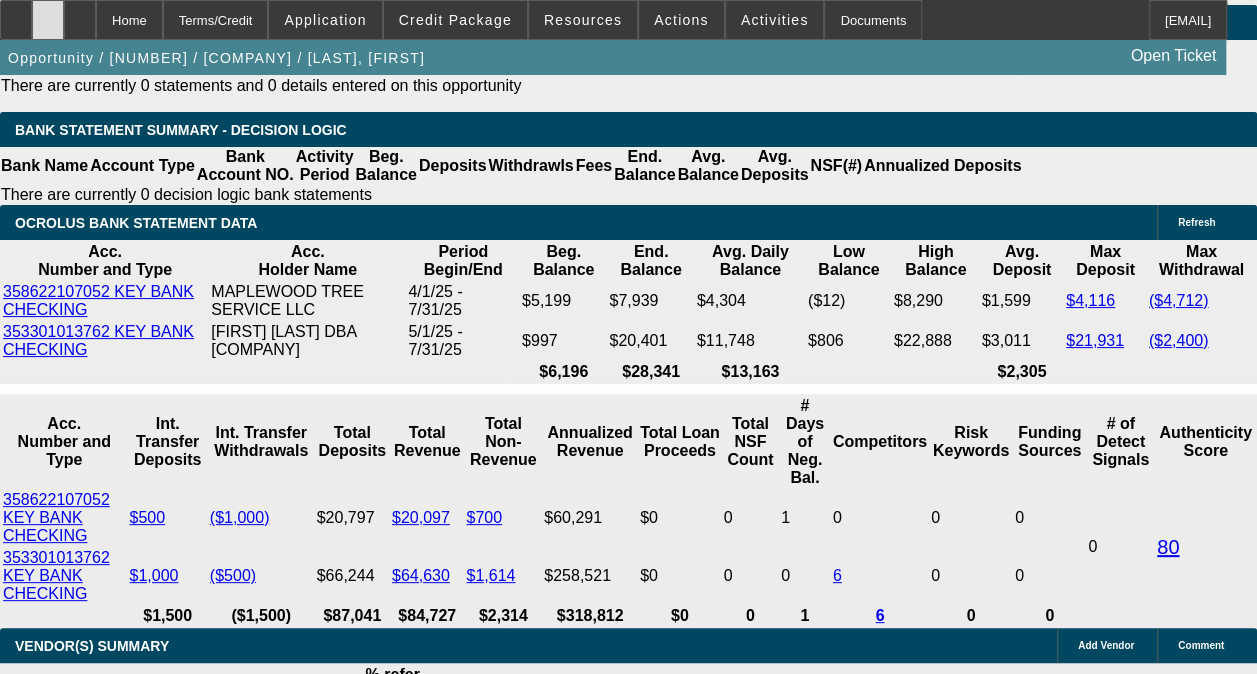 type 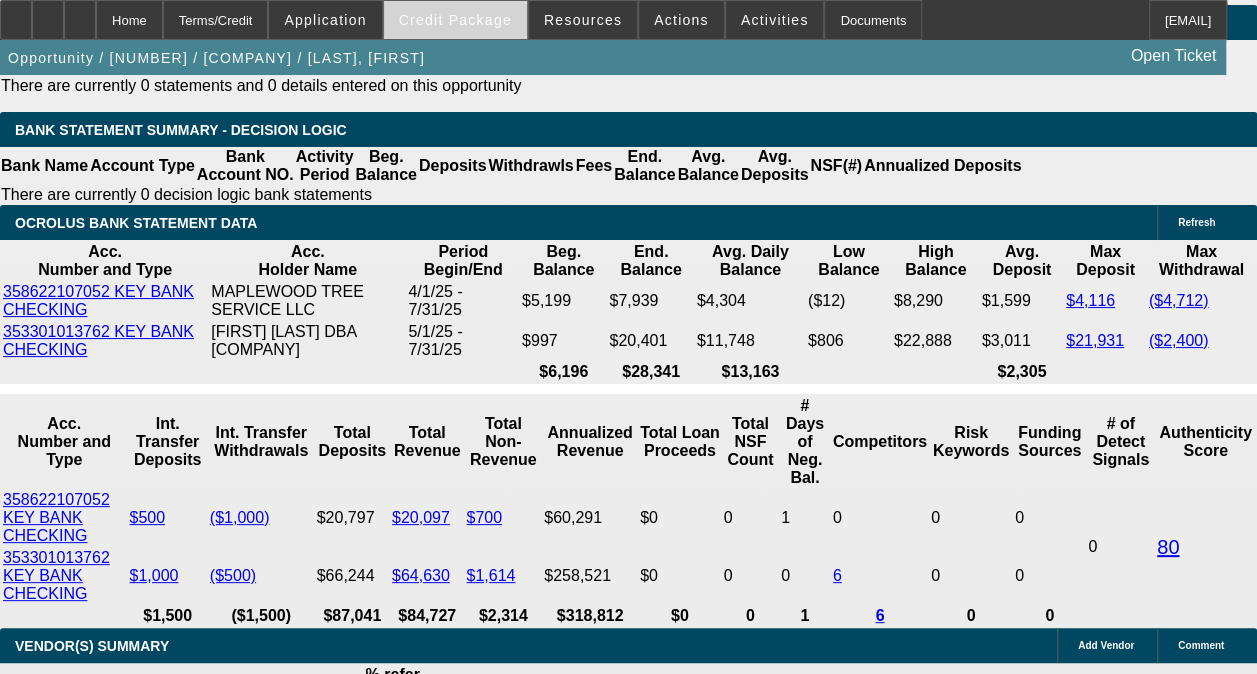 click on "Credit Package" at bounding box center (455, 20) 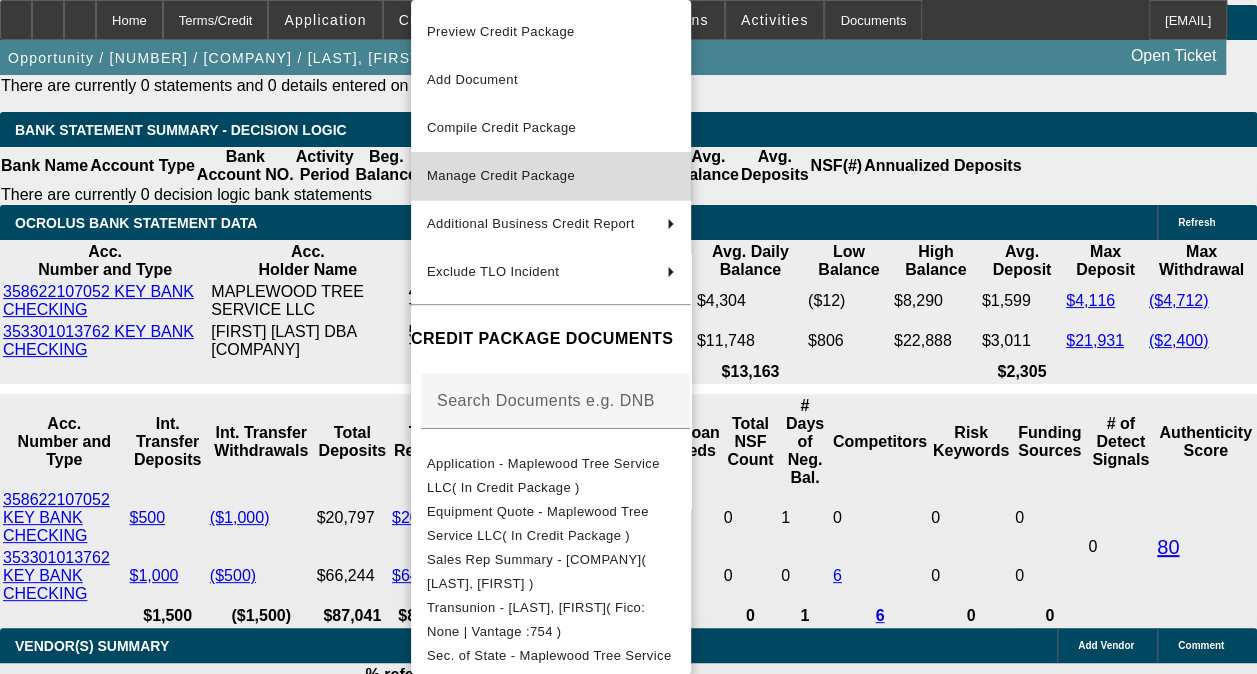 click on "Manage Credit Package" at bounding box center (501, 175) 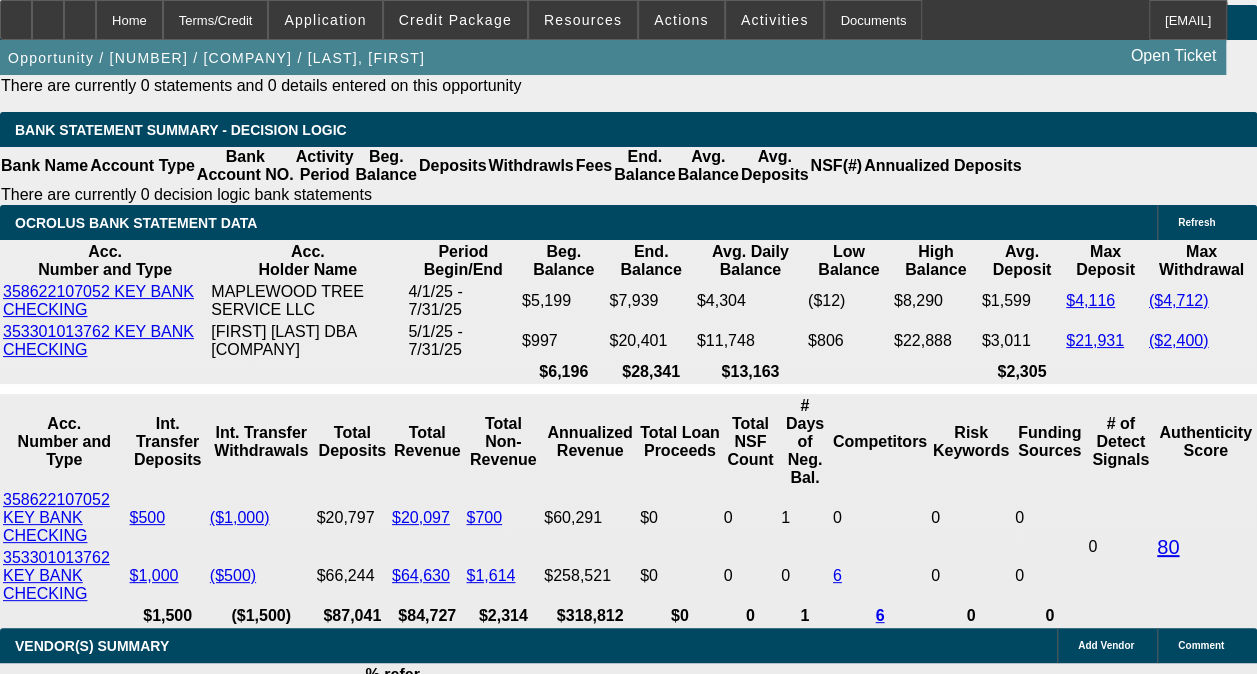 scroll, scrollTop: 0, scrollLeft: 0, axis: both 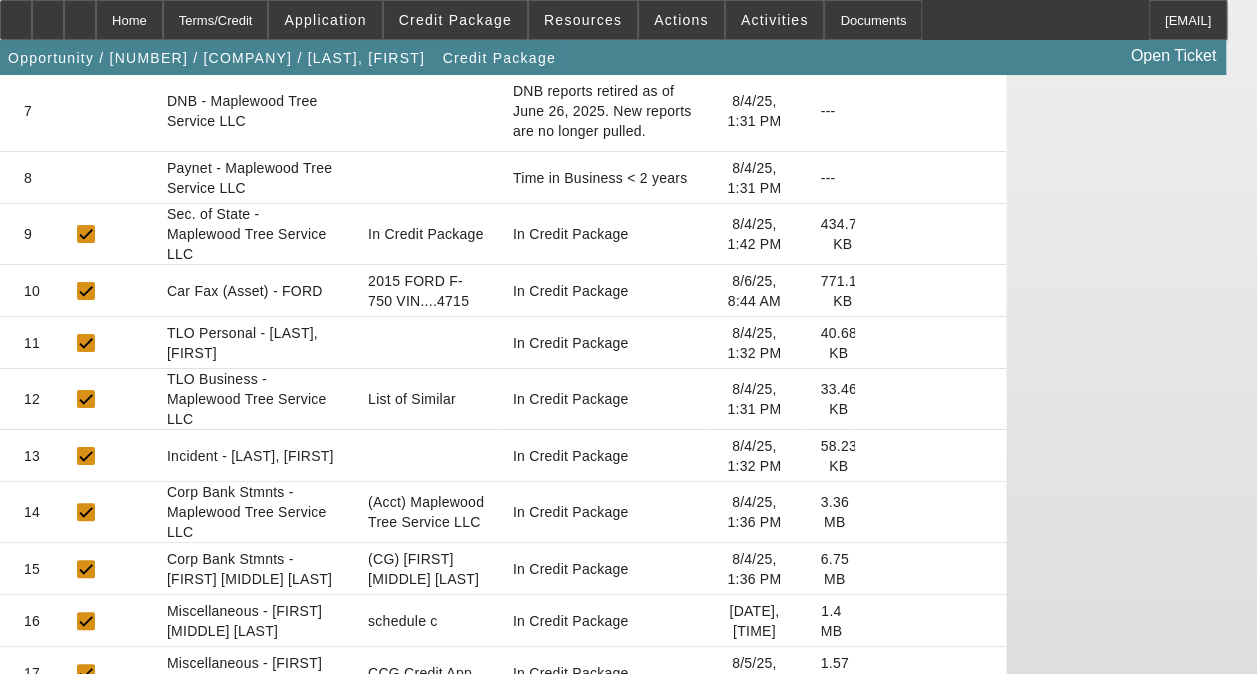 click 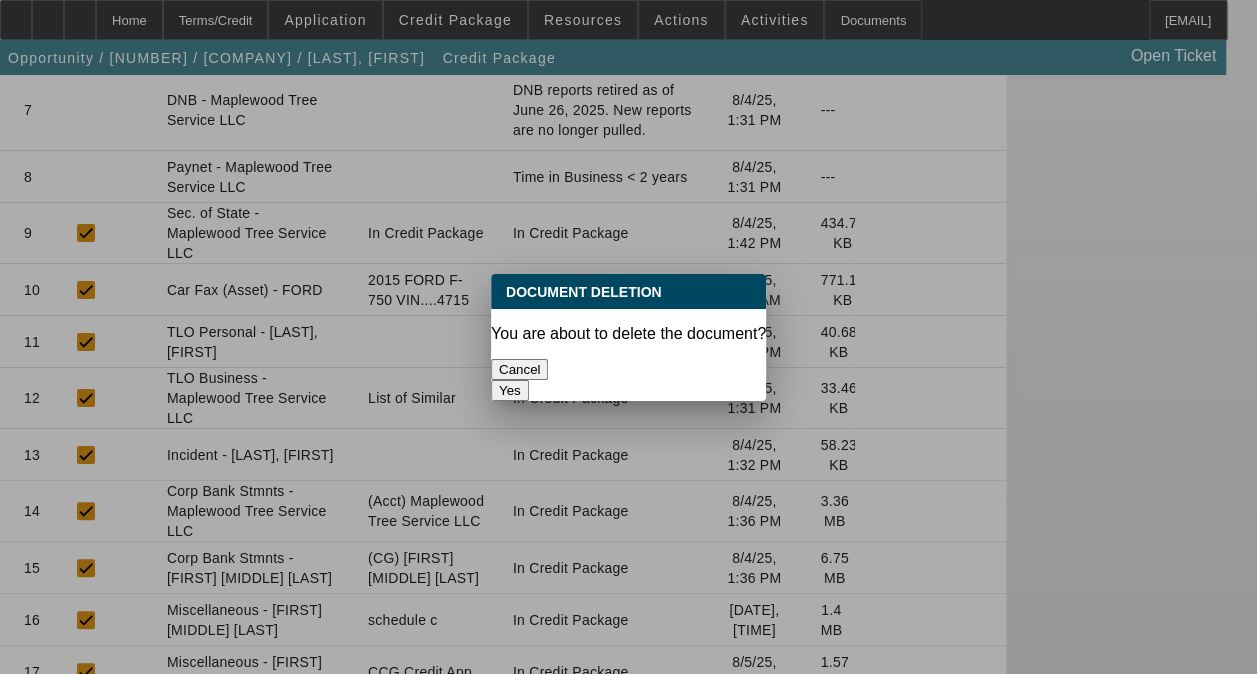click on "Yes" at bounding box center [510, 390] 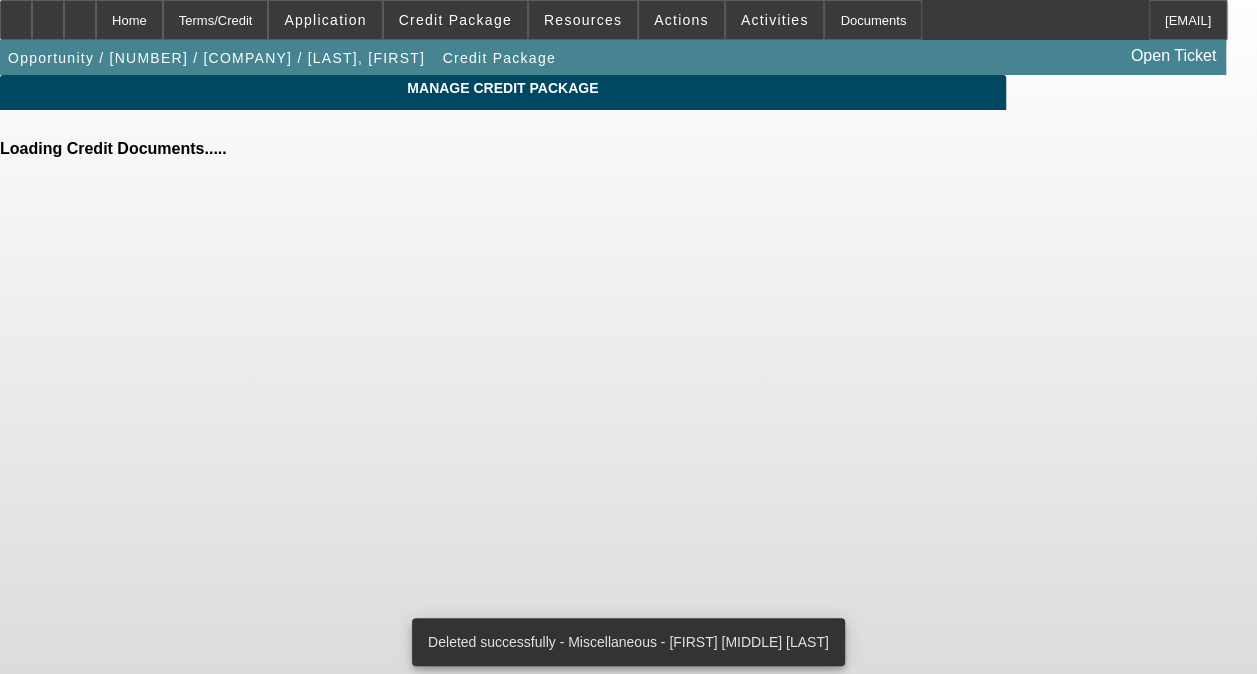 scroll, scrollTop: 0, scrollLeft: 0, axis: both 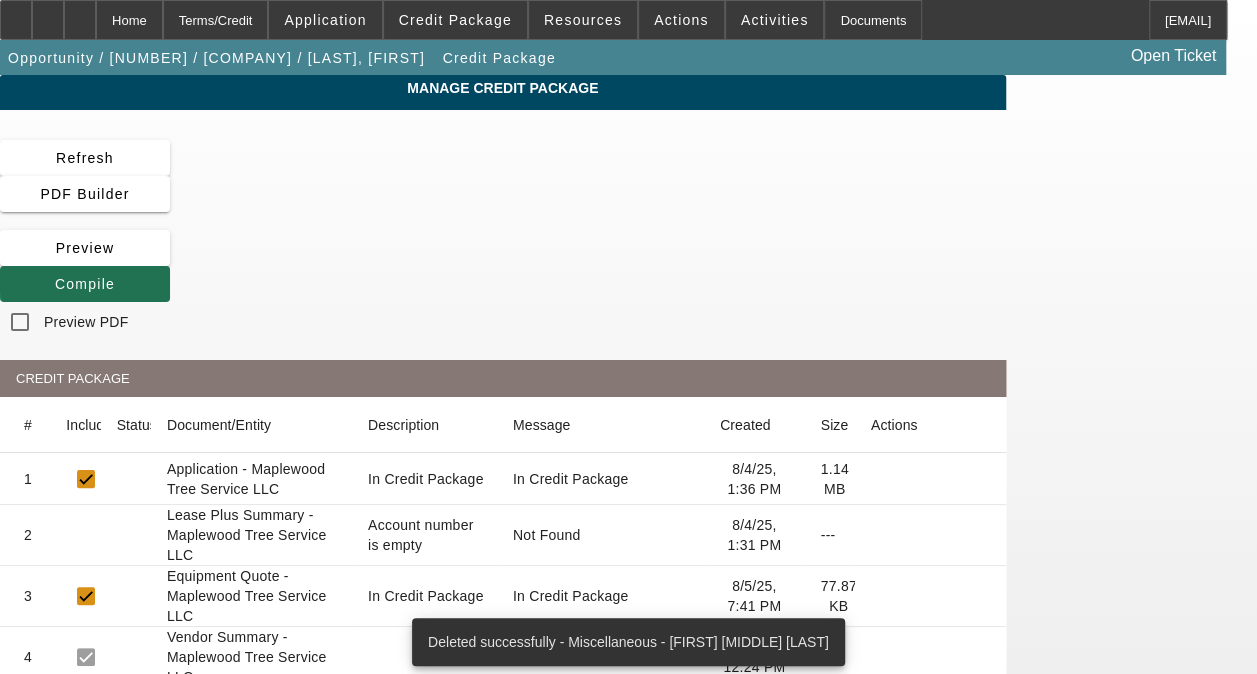 click on "Compile" at bounding box center (85, 284) 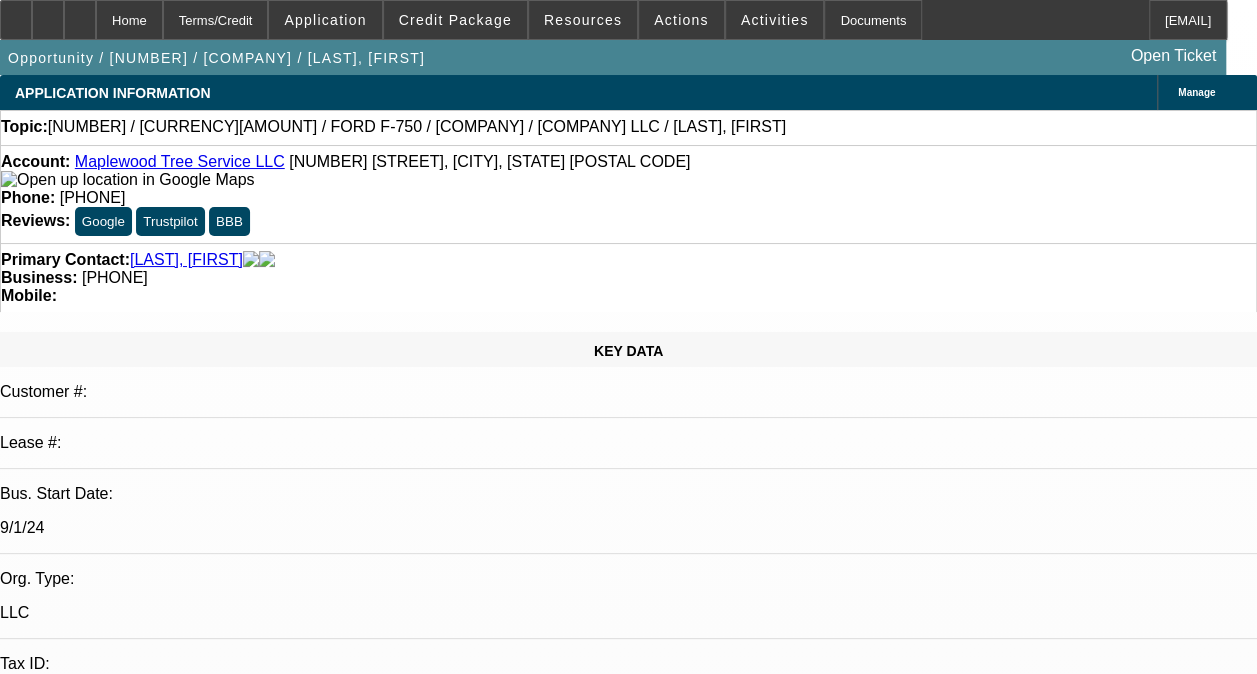 select on "0" 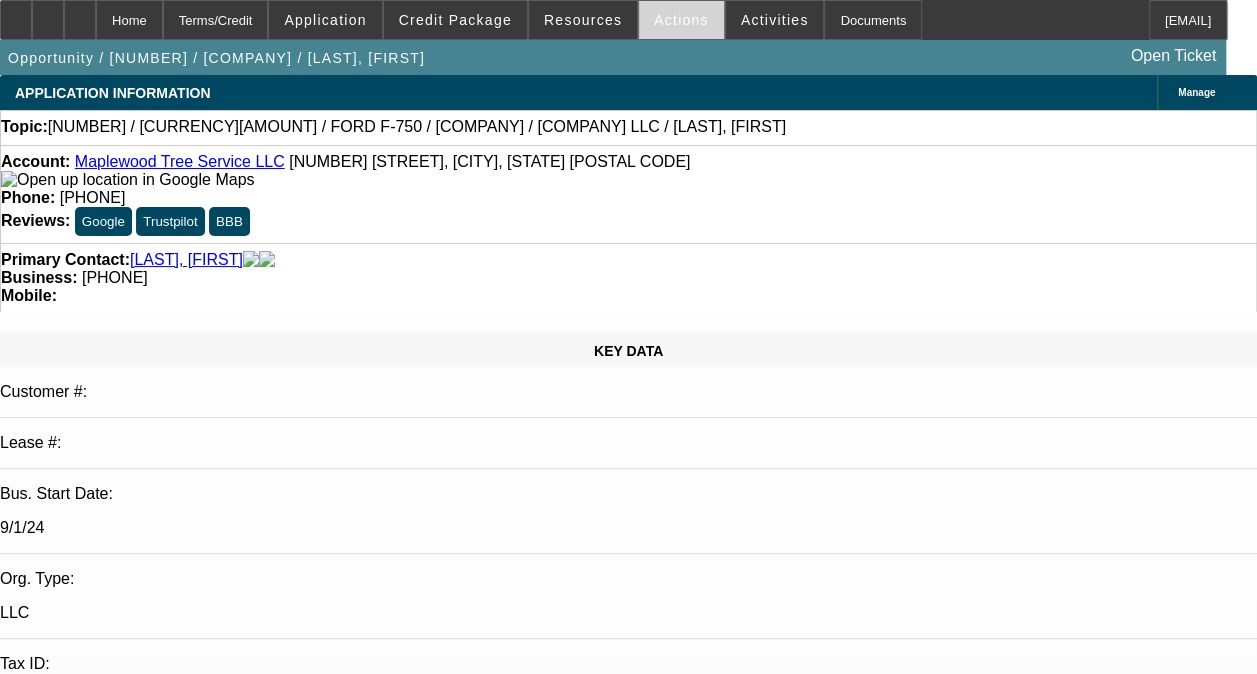 click at bounding box center [681, 20] 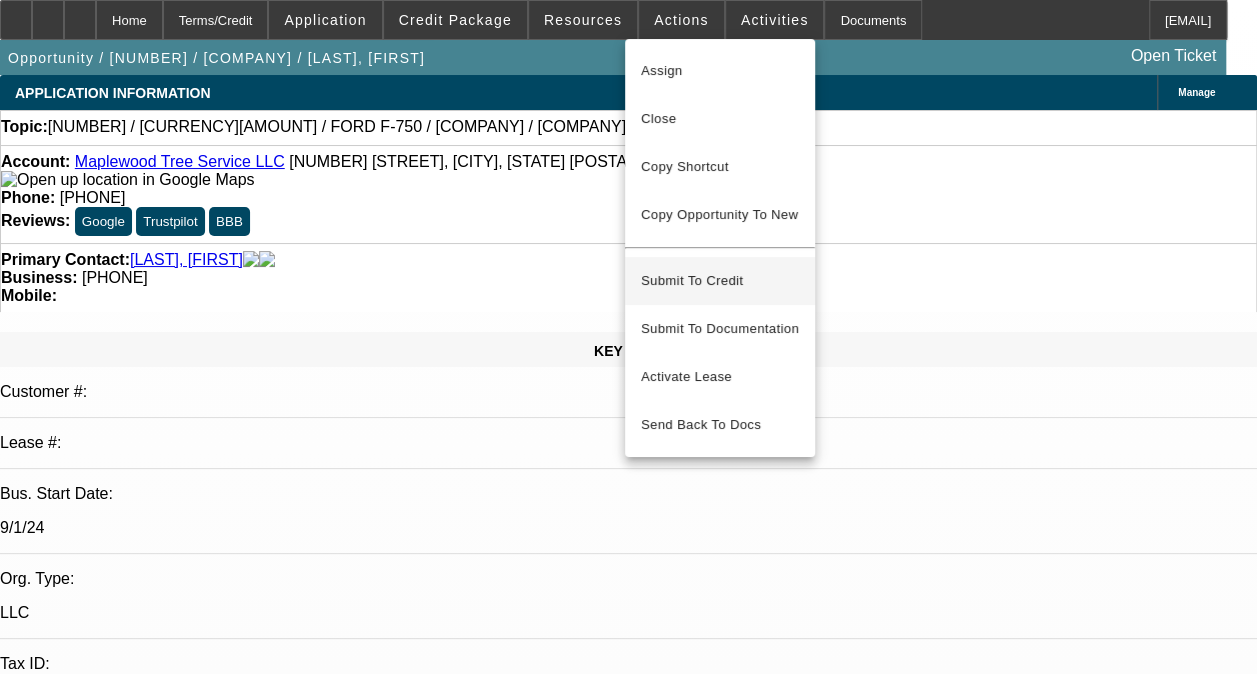 click on "Submit To Credit" at bounding box center [720, 281] 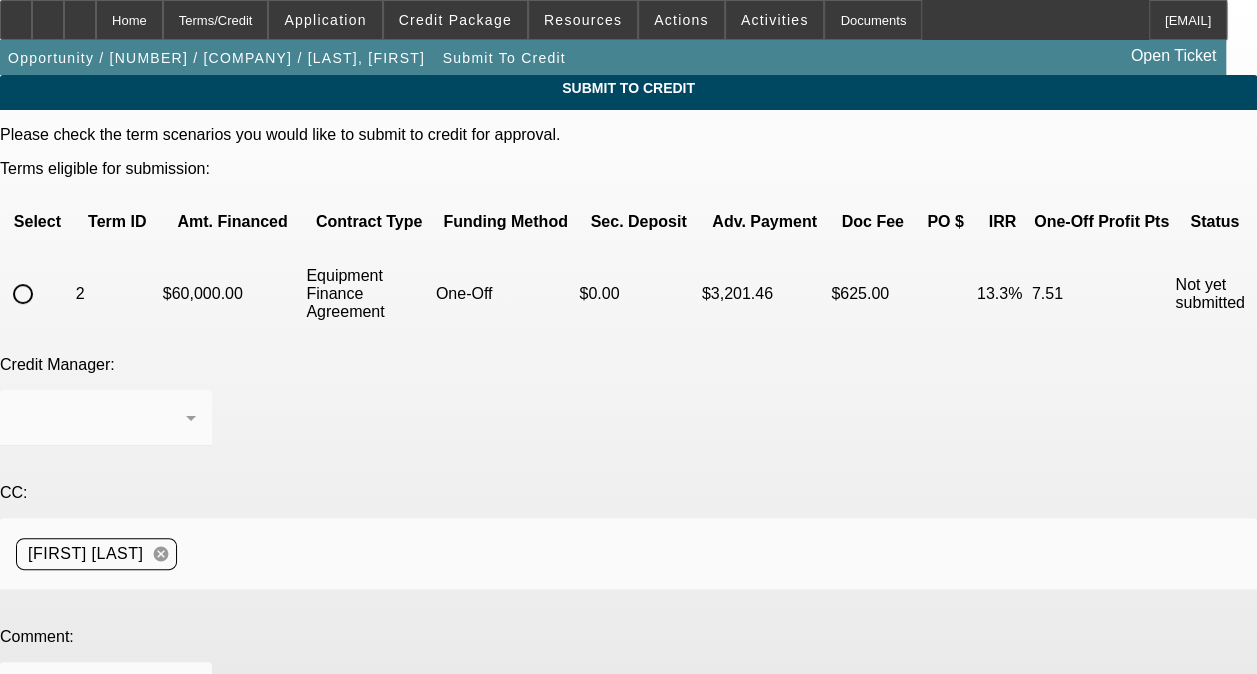 click at bounding box center (23, 294) 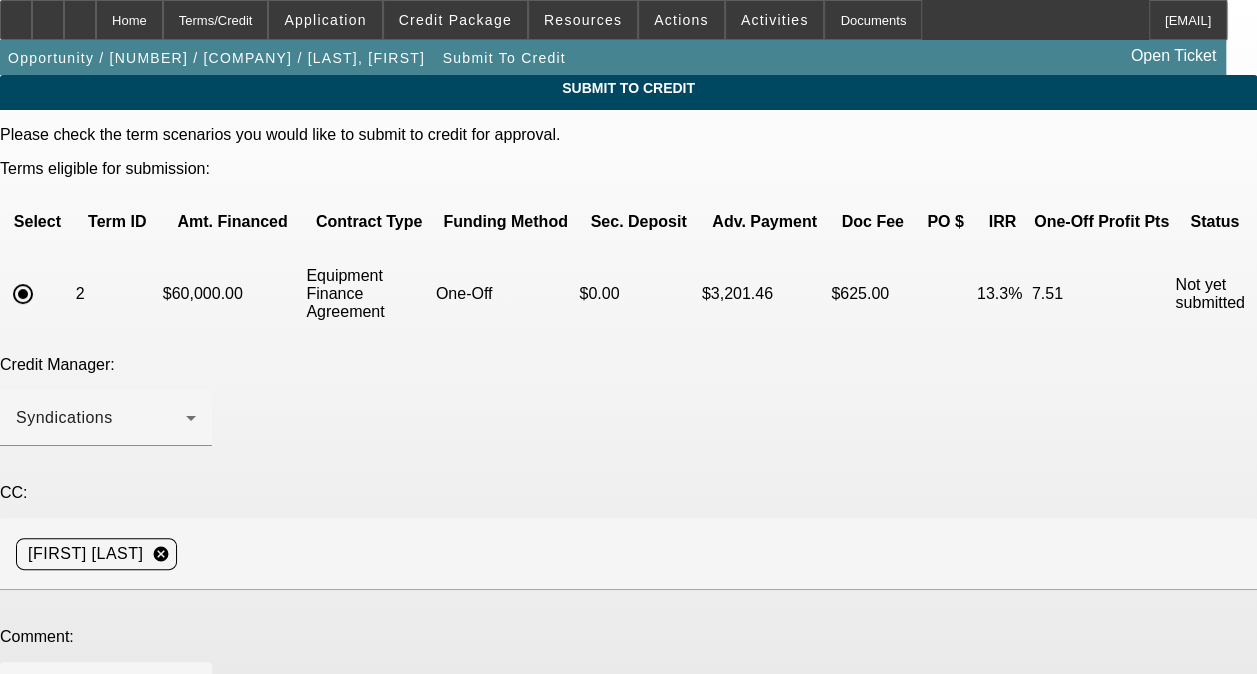 click at bounding box center [106, 702] 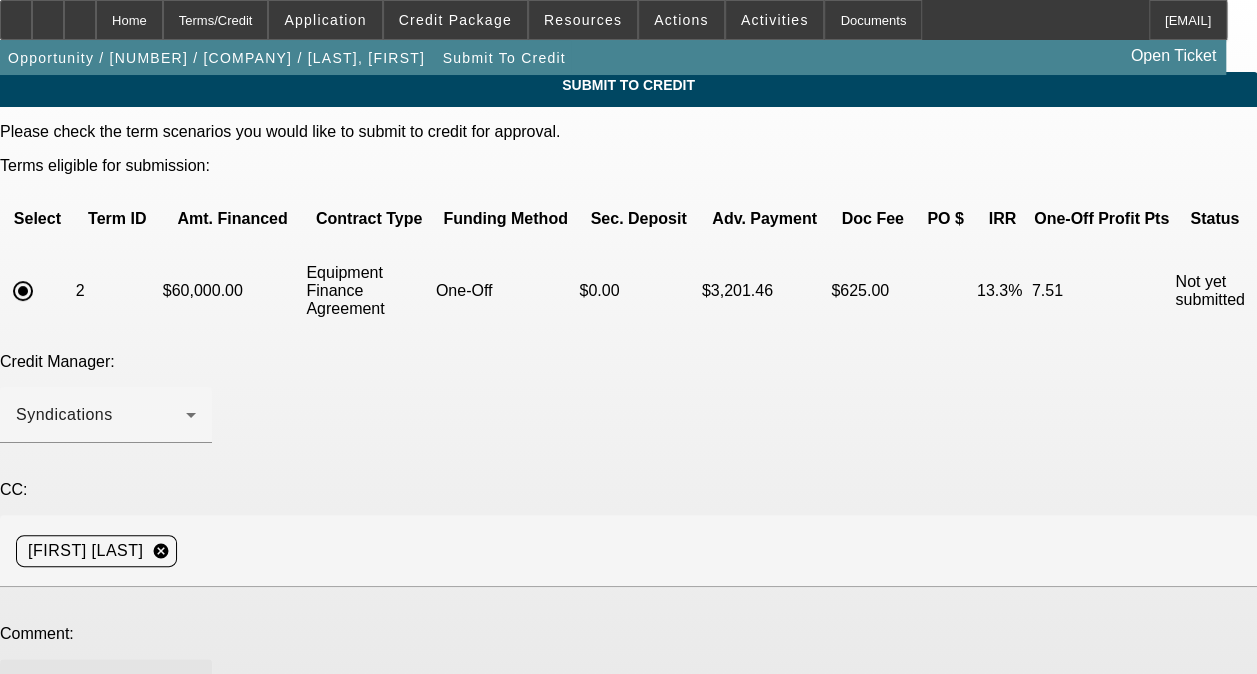 scroll, scrollTop: 176, scrollLeft: 0, axis: vertical 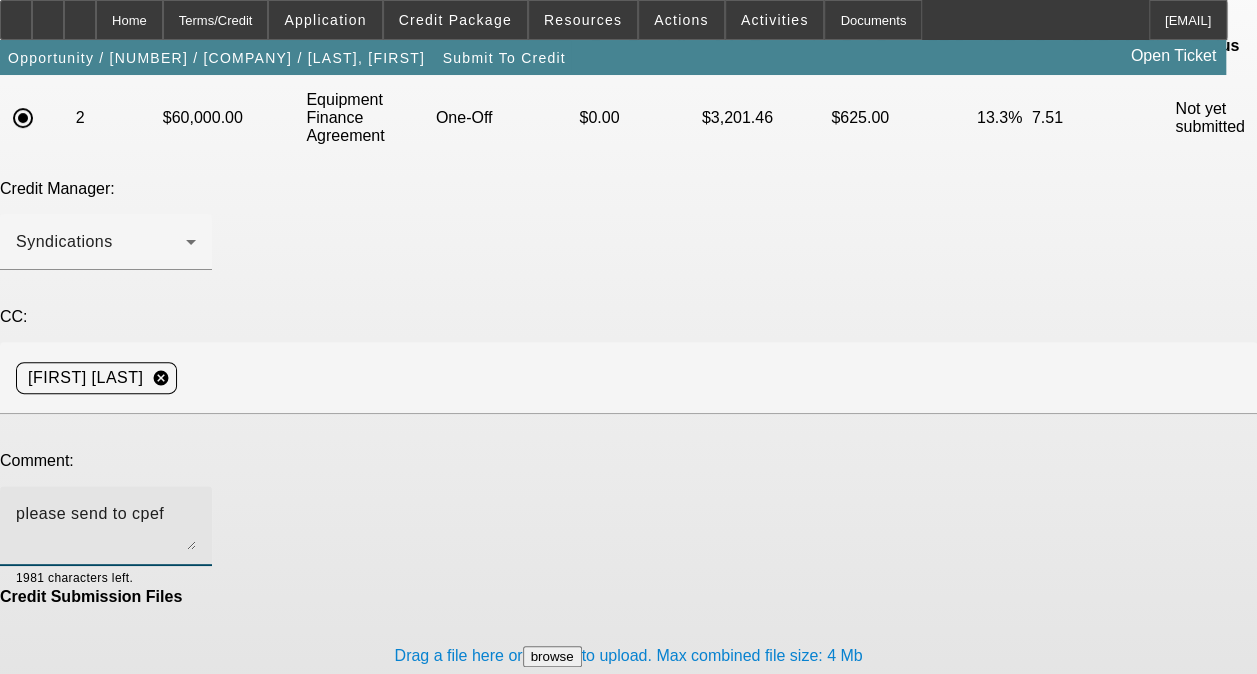 type on "please send to cpef" 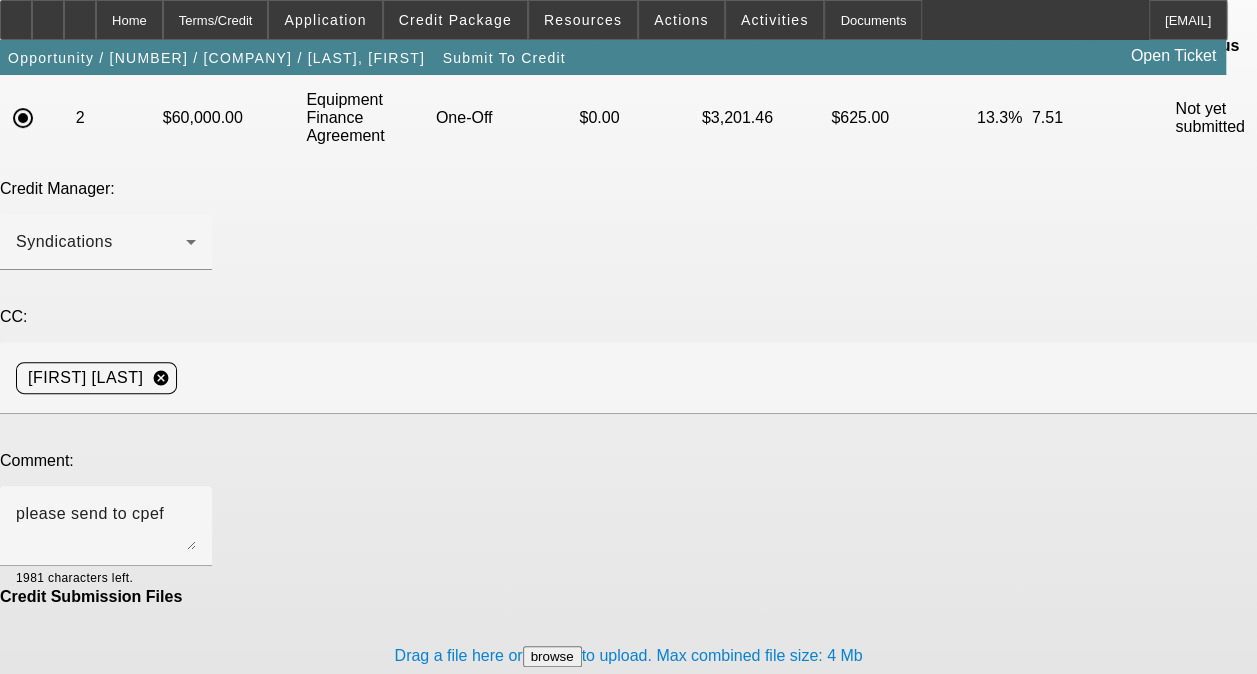 click on "Submit" at bounding box center [28, 737] 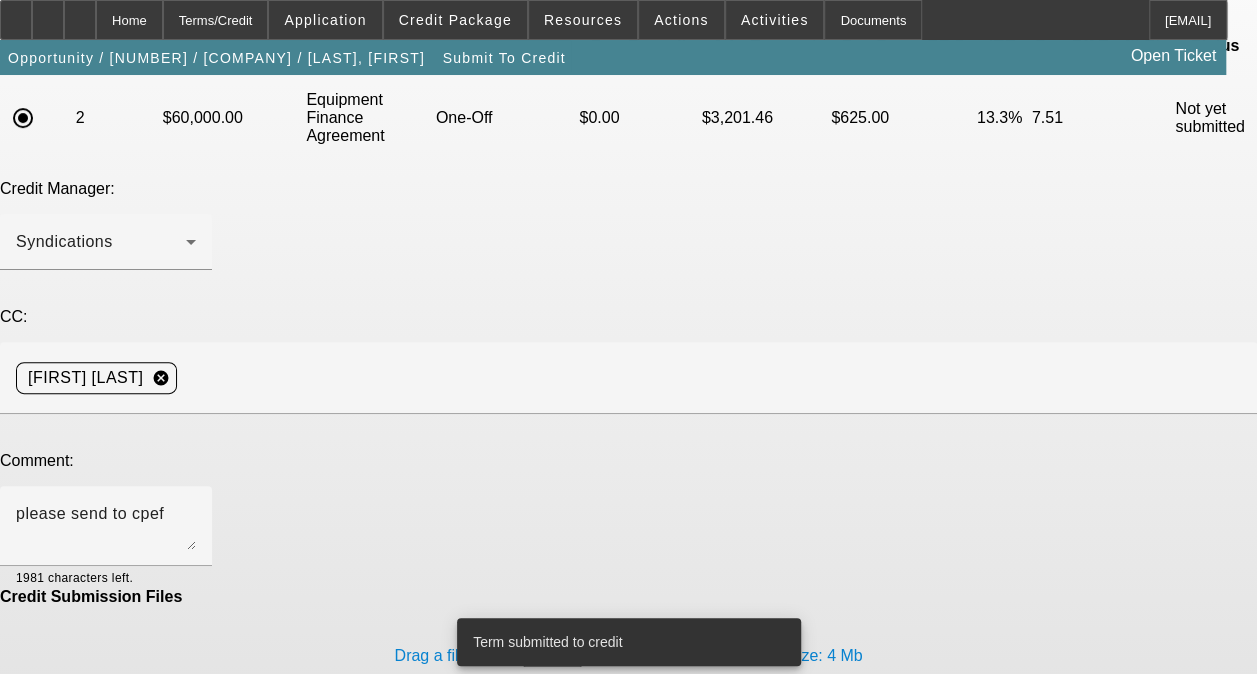 scroll, scrollTop: 0, scrollLeft: 0, axis: both 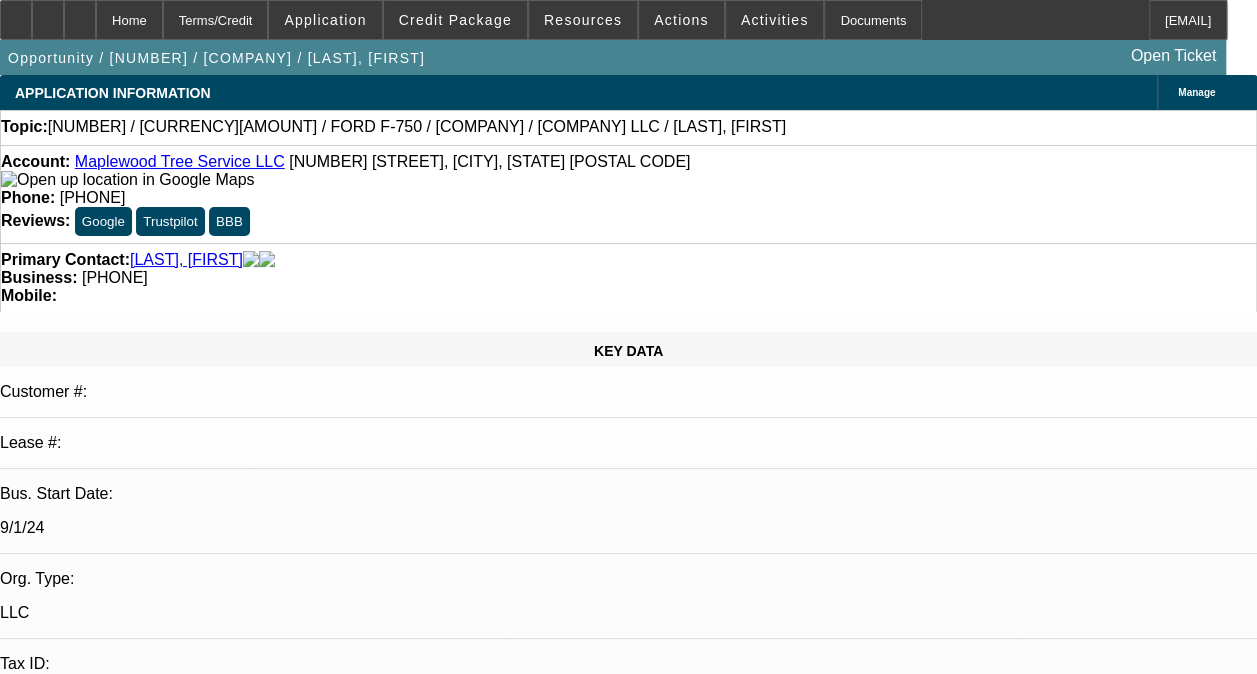 select on "0" 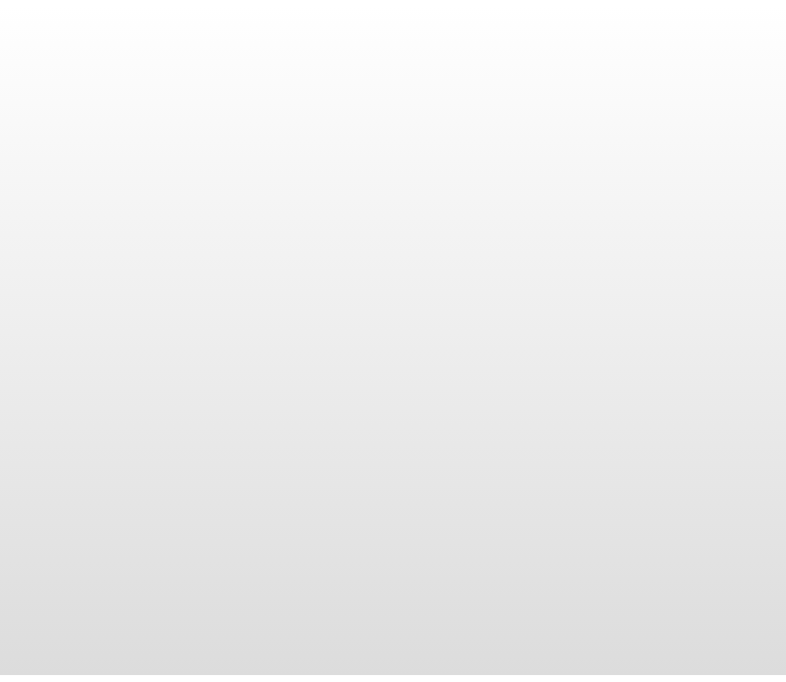 scroll, scrollTop: 0, scrollLeft: 0, axis: both 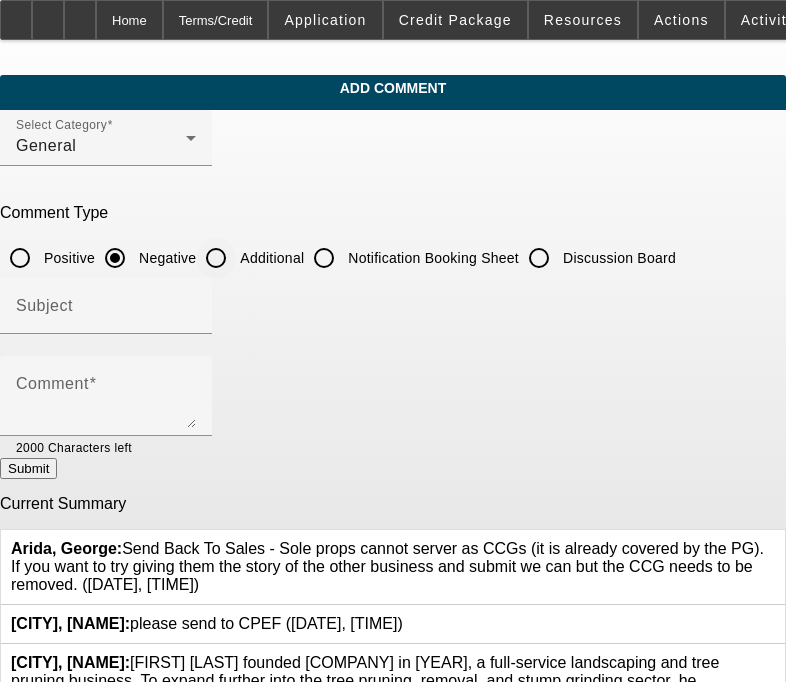 click on "Additional" at bounding box center [216, 258] 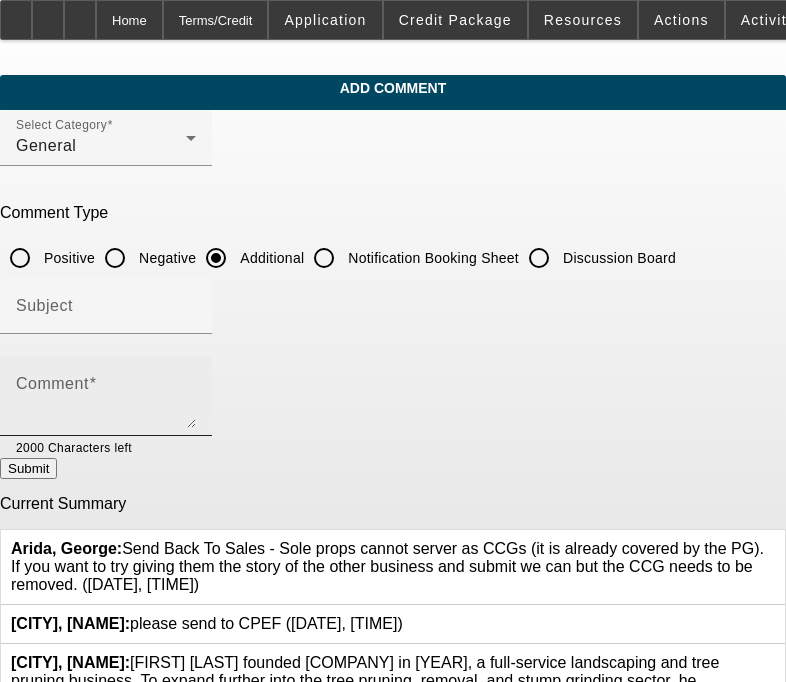click on "Comment" at bounding box center (106, 404) 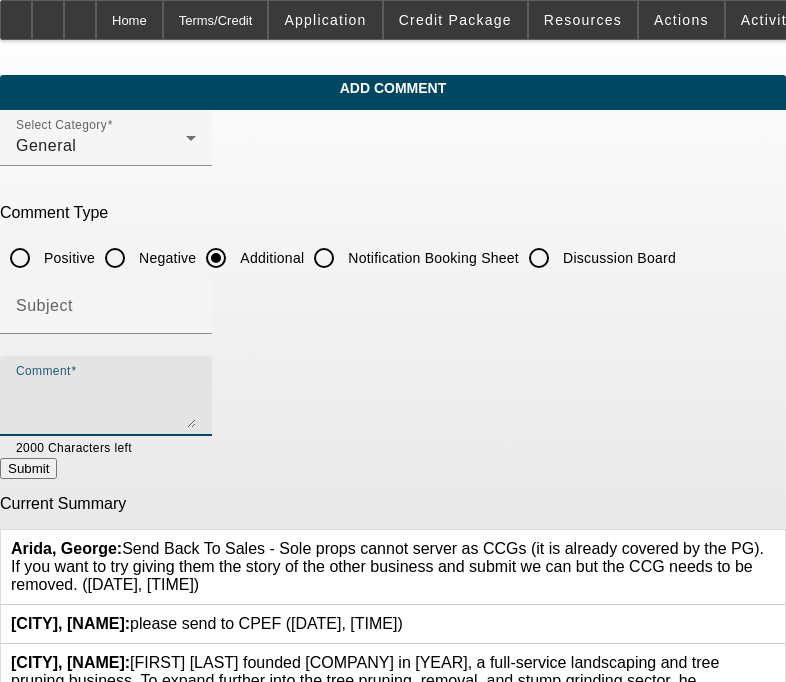 paste on "[FIRST] [LAST] founded [COMPANY] in 2015, a full-service landscaping and tree pruning business. To expand further into the tree pruning, removal, and stump grinding sector, he established [COMPANY] LLC in 2024 as a separate business entity, following the advice of his CPA. This structure allows him to operate the landscaping and tree service divisions under separate business umbrellas. [FIRST] is seeking pre-approval to finance a used 2015 Ford F750 forestry bucket truck under the [COMPANY] name in order to begin establishing credit for the new entity. His original company, [COMPANY], will serve as the corporate guarantor on the transaction. Bank statements for both entities, along with a copy of the 2015 Schedule C for the guarantor, are included in the file. ([DATE], [TIME])" 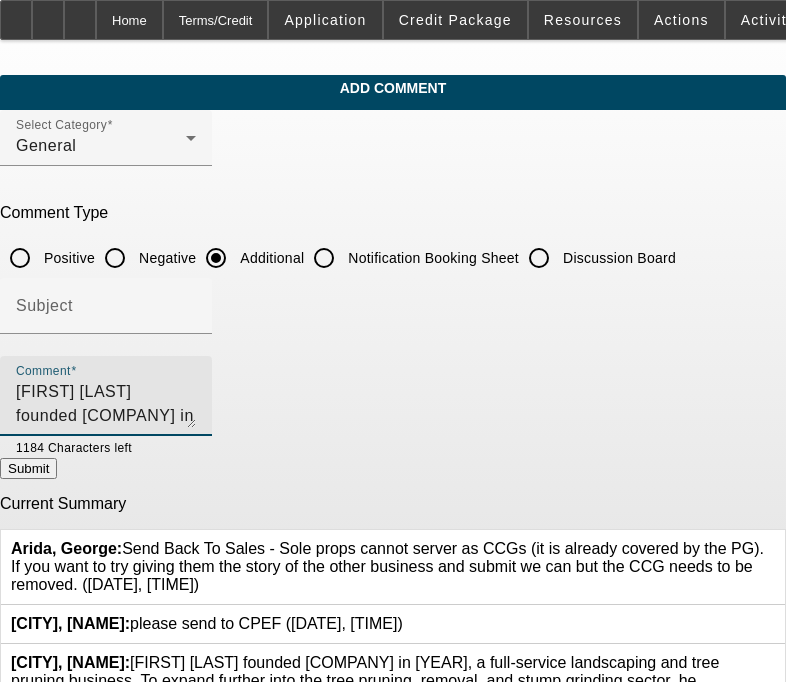 scroll, scrollTop: 139, scrollLeft: 0, axis: vertical 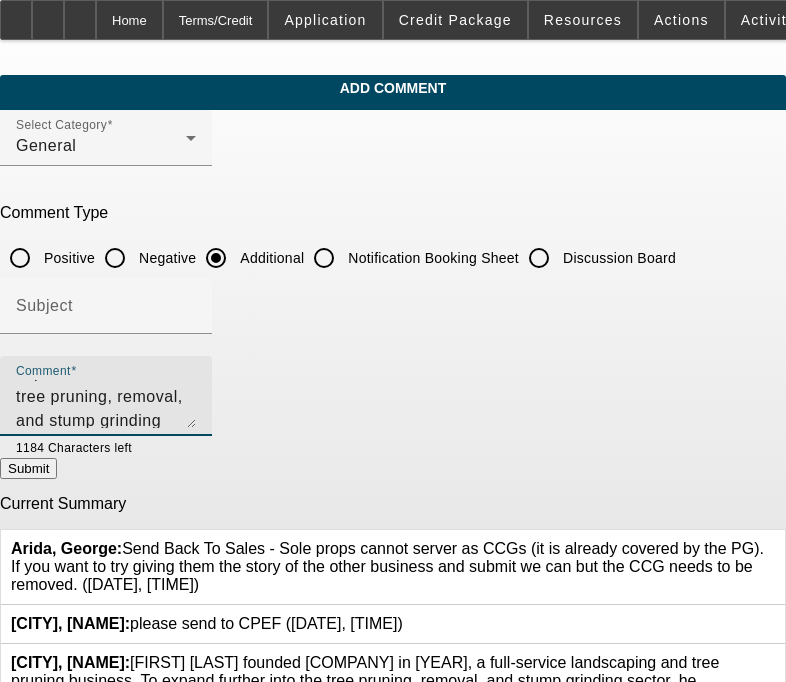click on "[FIRST] [LAST] founded [COMPANY] in 2015, a full-service landscaping and tree pruning business. To expand further into the tree pruning, removal, and stump grinding sector, he established [COMPANY] LLC in 2024 as a separate business entity, following the advice of his CPA. This structure allows him to operate the landscaping and tree service divisions under separate business umbrellas. [FIRST] is seeking pre-approval to finance a used 2015 Ford F750 forestry bucket truck under the [COMPANY] name in order to begin establishing credit for the new entity. His original company, [COMPANY], will serve as the corporate guarantor on the transaction. Bank statements for both entities, along with a copy of the 2015 Schedule C for the guarantor, are included in the file. ([DATE], [TIME])" at bounding box center (106, 404) 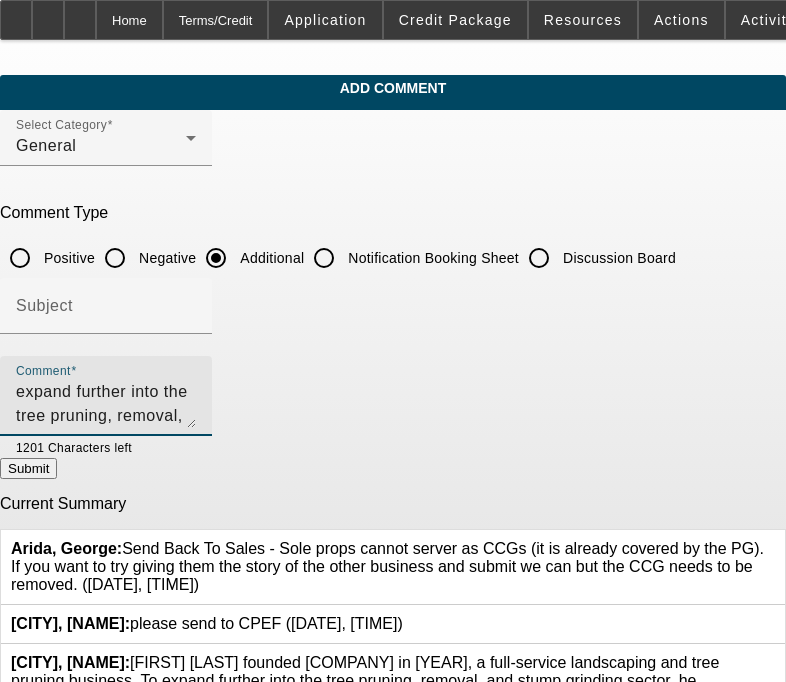 scroll, scrollTop: 139, scrollLeft: 0, axis: vertical 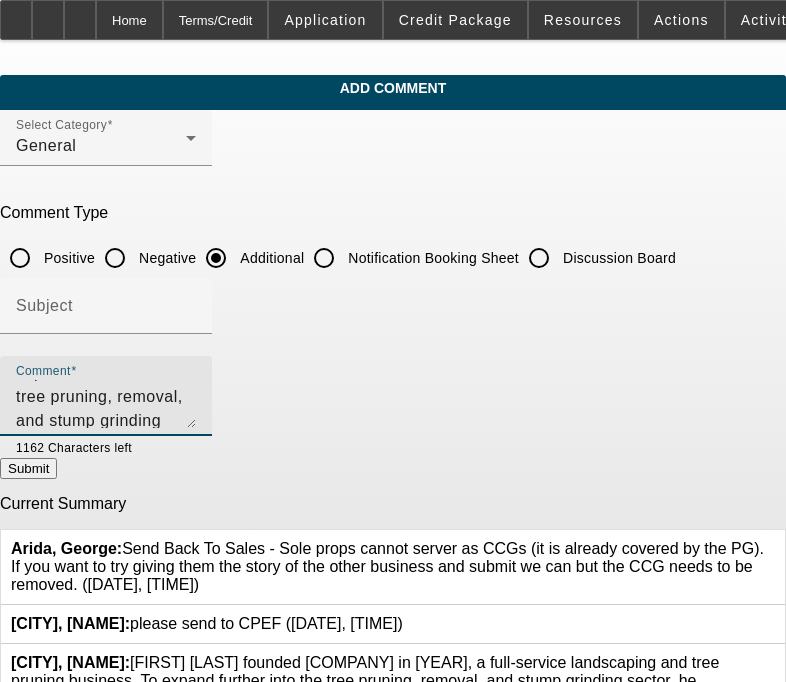 type on "[FIRST] [LAST] founded [COMPANY] in [YEAR], a full-service landscaping and tree pruning business. To expand further into the tree pruning, removal, and stump grinding sector, he established [COMPANY] in [YEAR] as a separate business entity, following the advice of his CPA. This structure allows him to operate the landscaping and tree service divisions under separate business umbrellas. [FIRST] is seeking pre-approval to finance a used [YEAR] Ford F750 forestry bucket truck under the [COMPANY] name in order to begin establishing credit for the new entity. His original company, [COMPANY], will serve as the corporate guarantor on the transaction. Bank statements for both entities, along with a copy of the [YEAR] Schedule C for the original business are in the file to show his TIB in the landscaping sector." 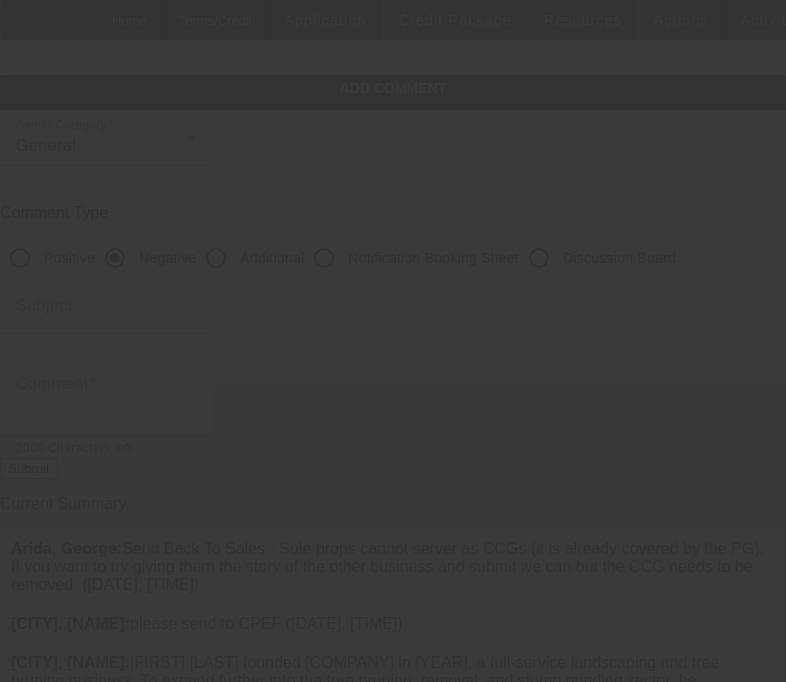 scroll, scrollTop: 0, scrollLeft: 0, axis: both 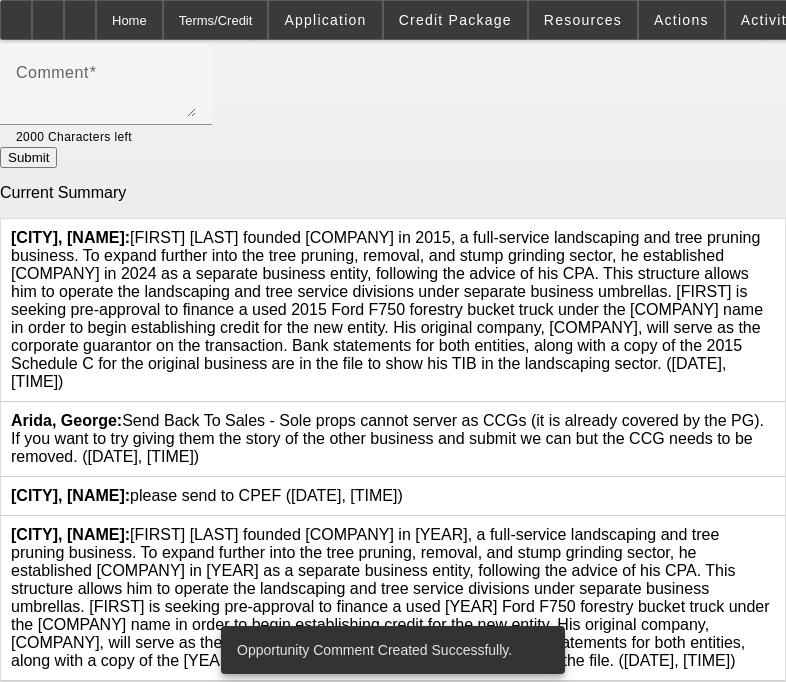 click at bounding box center (775, 526) 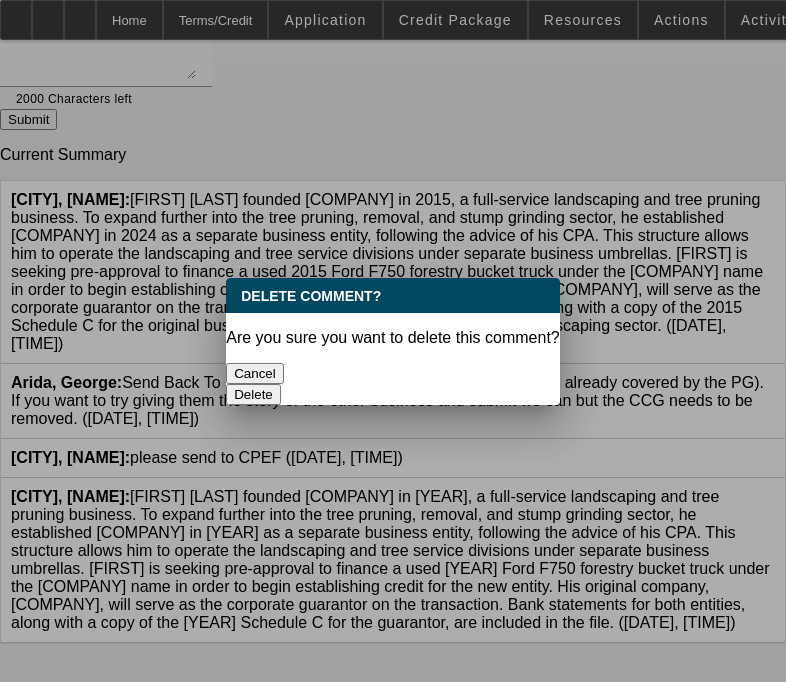 click on "Delete" at bounding box center [253, 394] 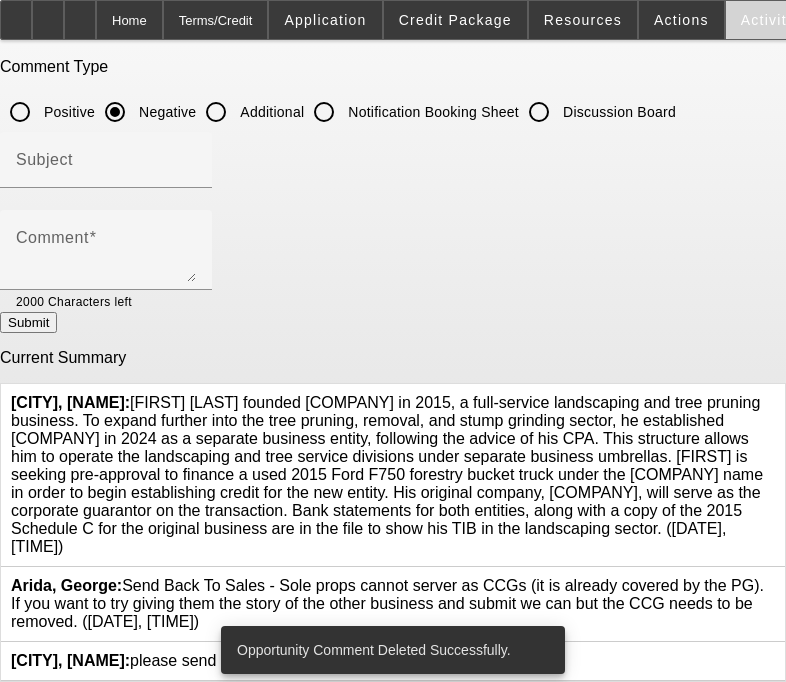 scroll, scrollTop: 160, scrollLeft: 0, axis: vertical 